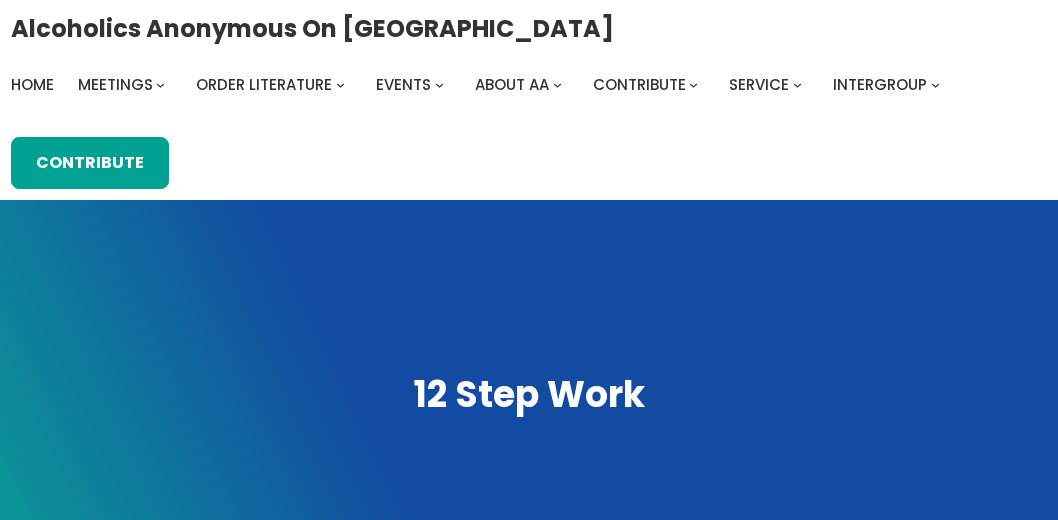 scroll, scrollTop: 0, scrollLeft: 0, axis: both 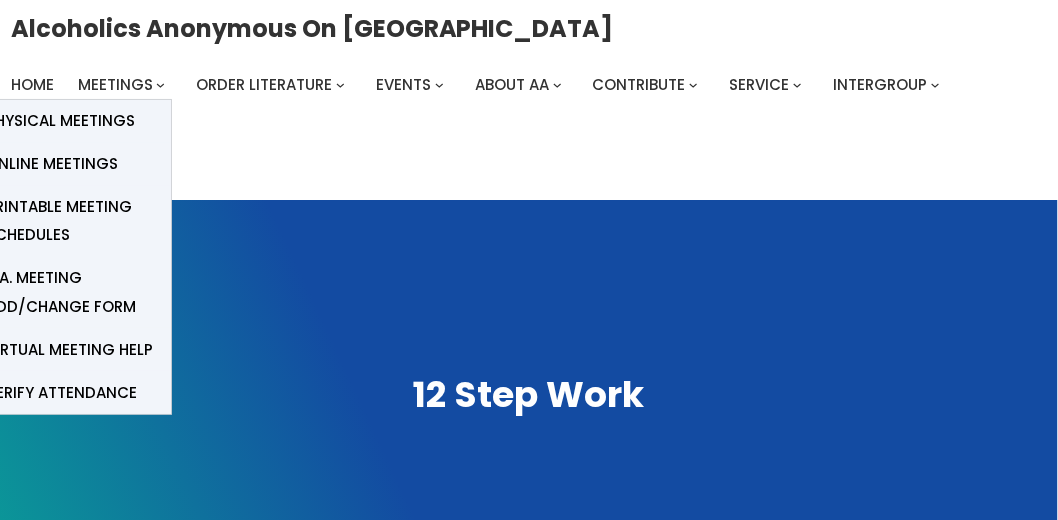 click on "Meetings" at bounding box center [115, 84] 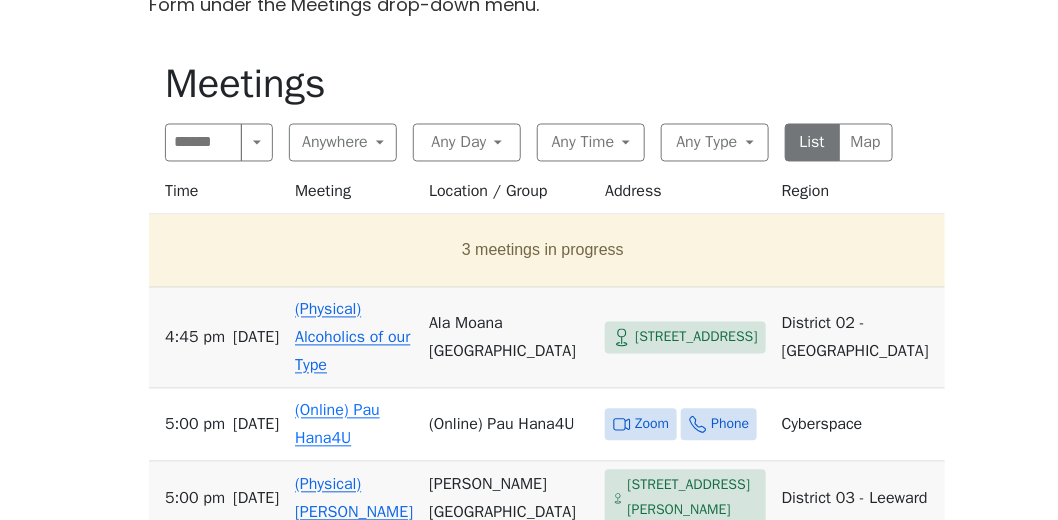 scroll, scrollTop: 919, scrollLeft: 0, axis: vertical 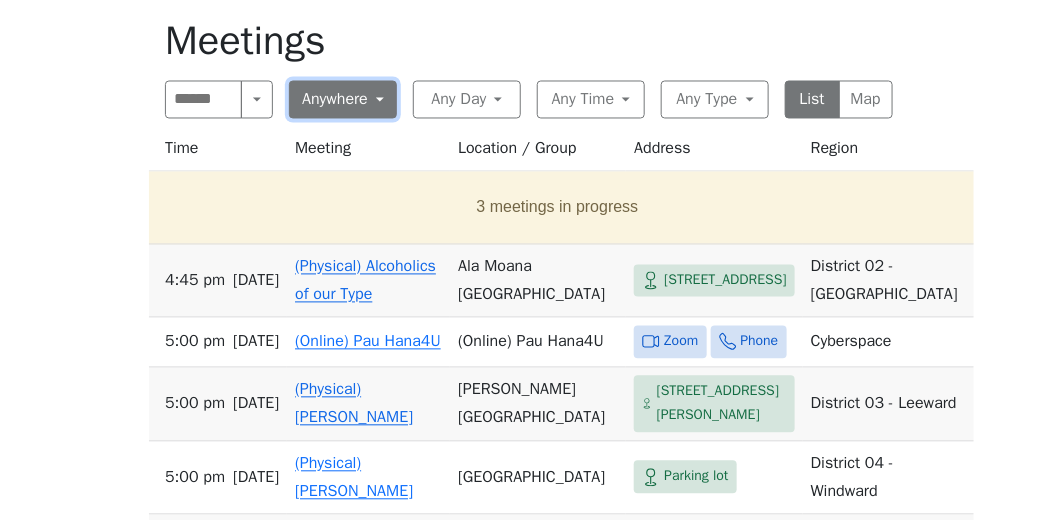 click on "Anywhere" at bounding box center (343, 100) 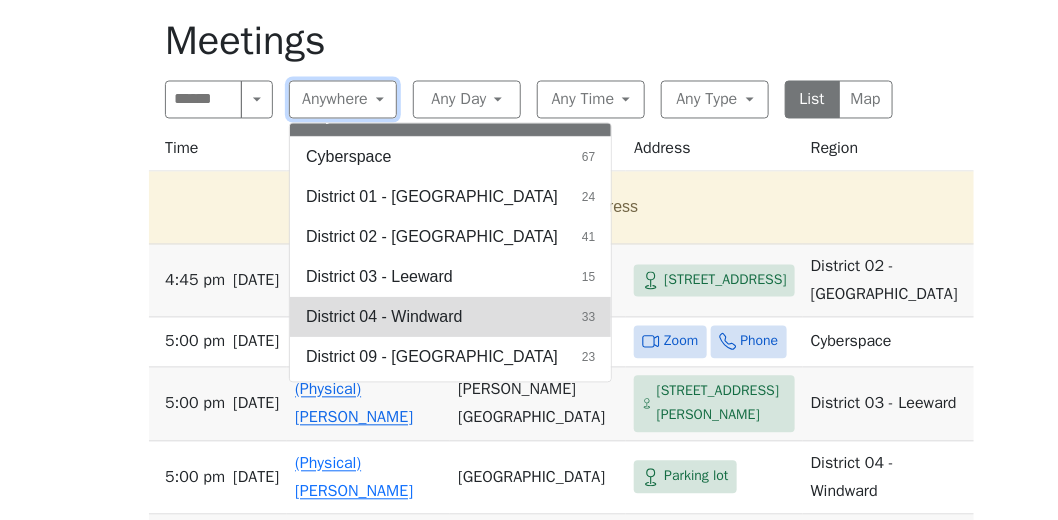 scroll, scrollTop: 46, scrollLeft: 0, axis: vertical 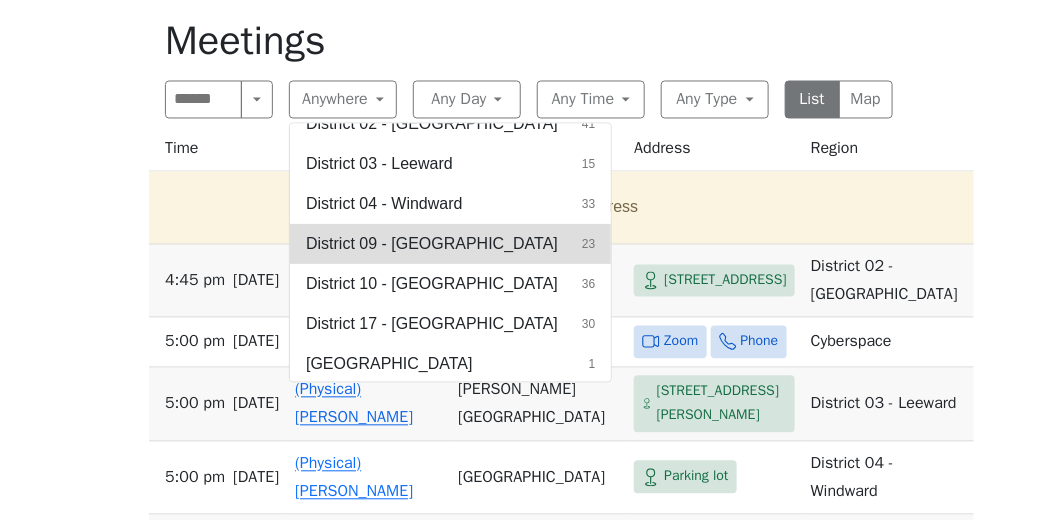 click on "District 09 - Central North Shore" at bounding box center (432, 244) 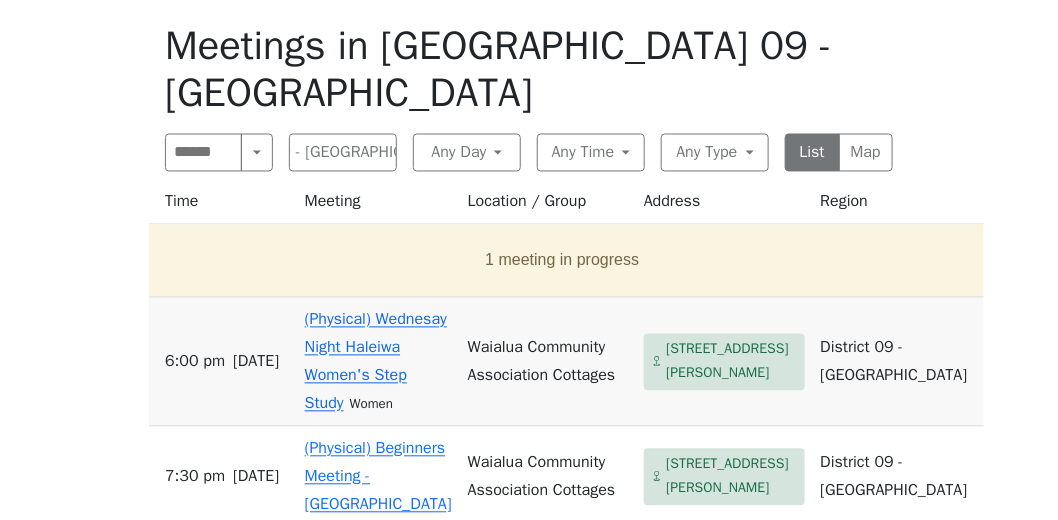 scroll, scrollTop: 910, scrollLeft: 0, axis: vertical 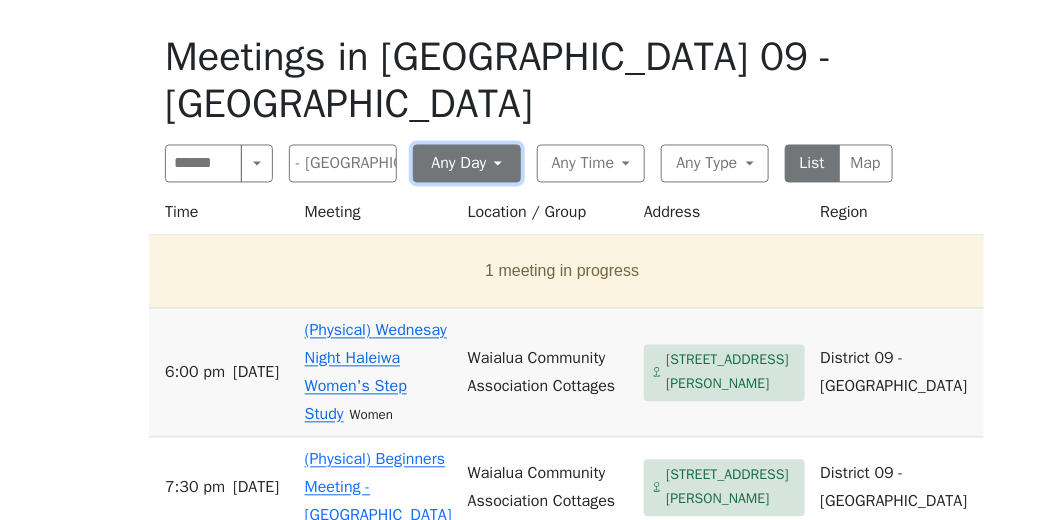 click on "Any Day" at bounding box center (467, 164) 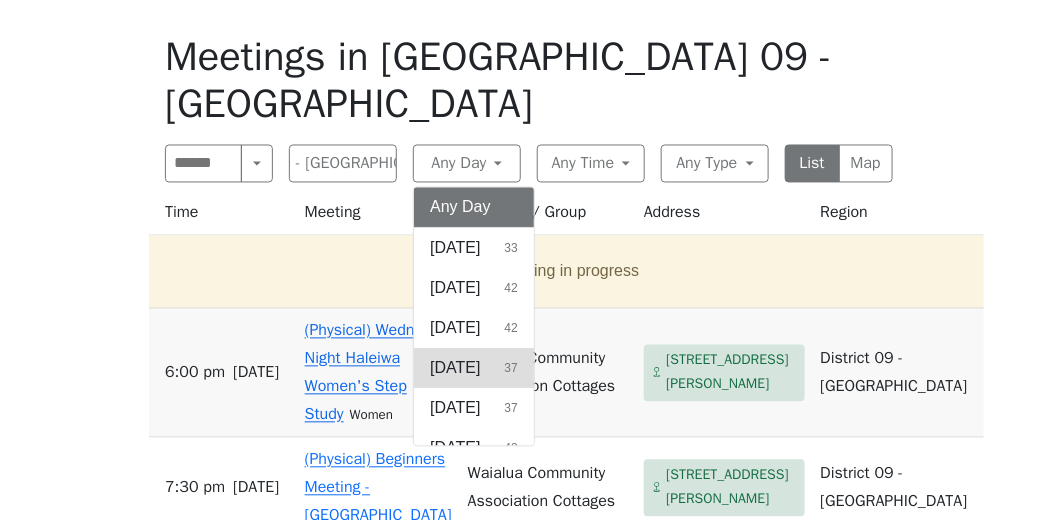 click on "Wednesday" at bounding box center (455, 369) 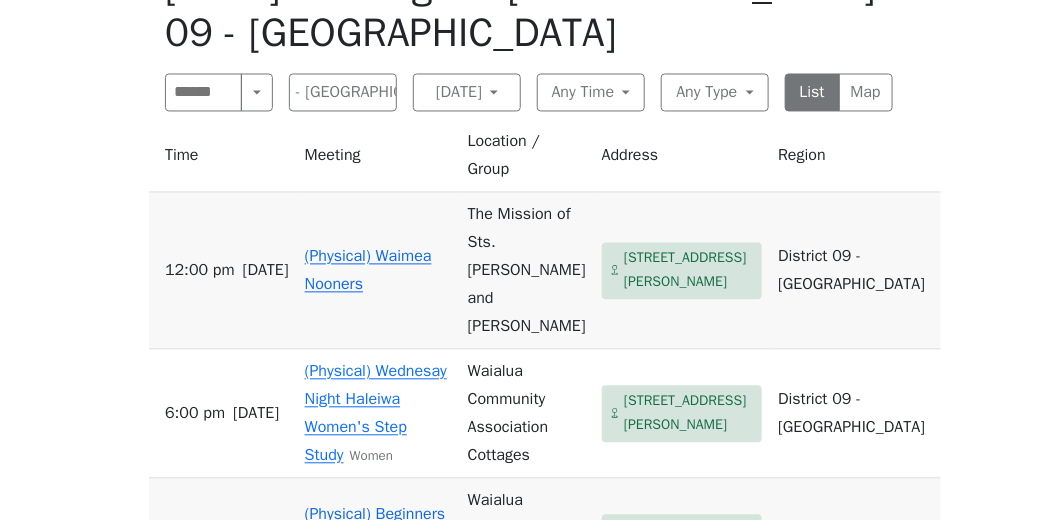 scroll, scrollTop: 848, scrollLeft: 0, axis: vertical 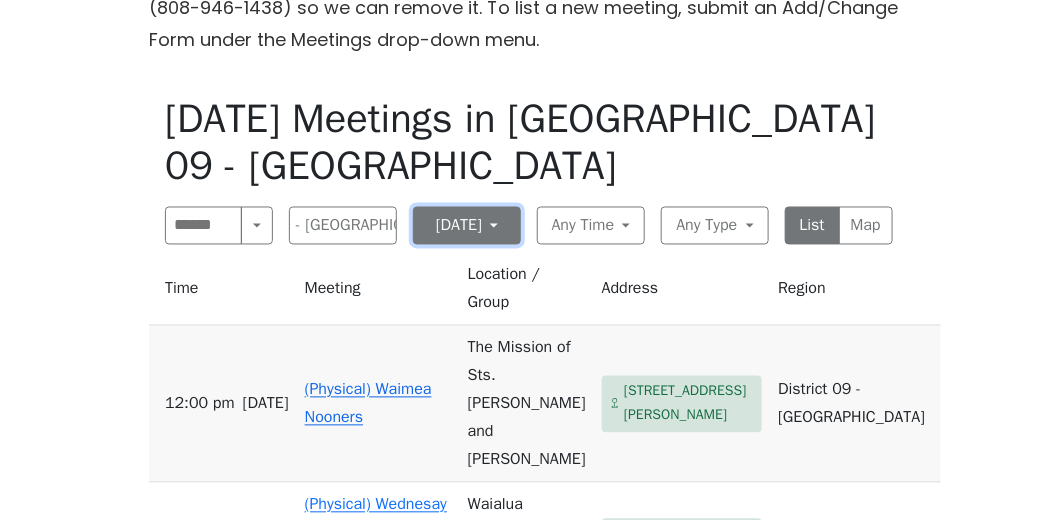click on "Wednesday" at bounding box center [467, 226] 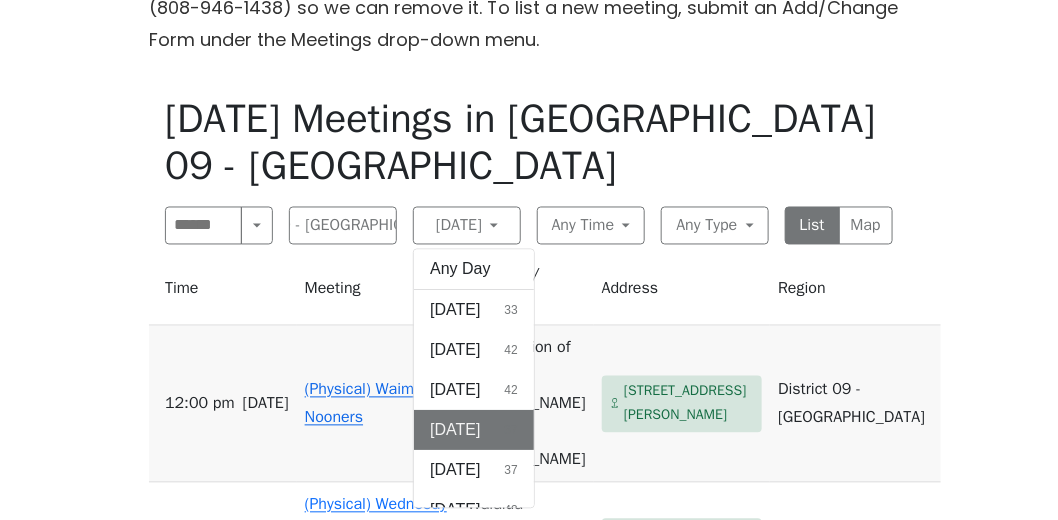 click on "Any Day" at bounding box center (474, 270) 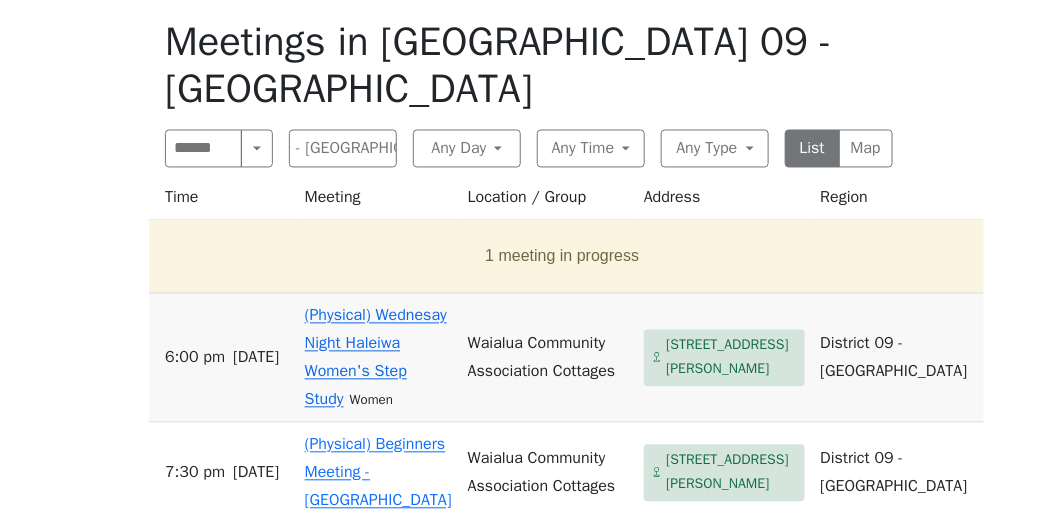 scroll, scrollTop: 915, scrollLeft: 0, axis: vertical 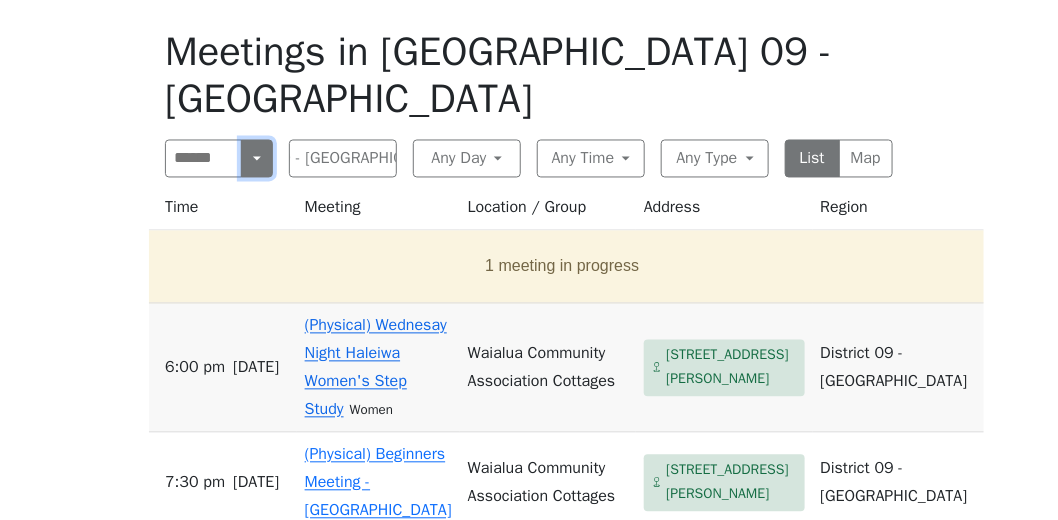 click at bounding box center (257, 159) 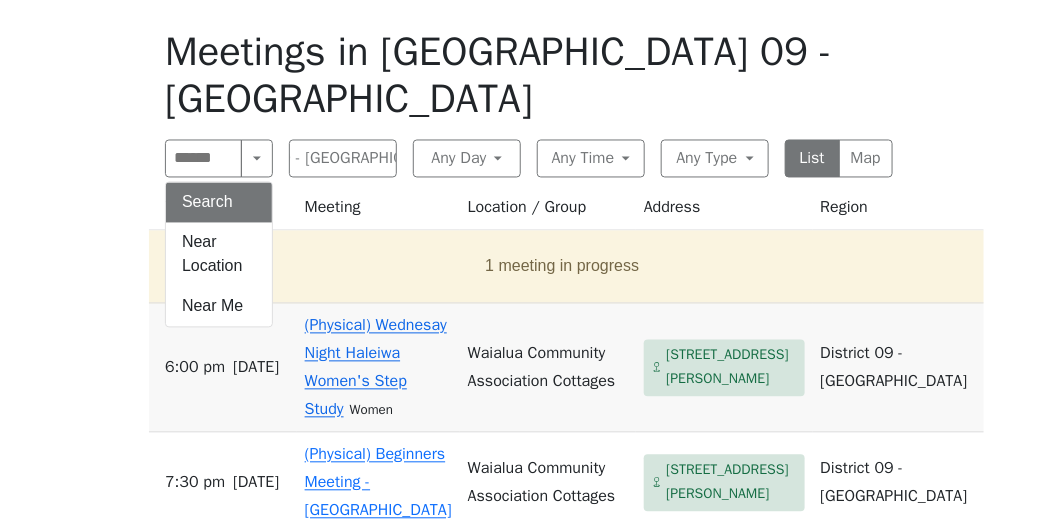 click on "1 meeting in progress" at bounding box center [566, 267] 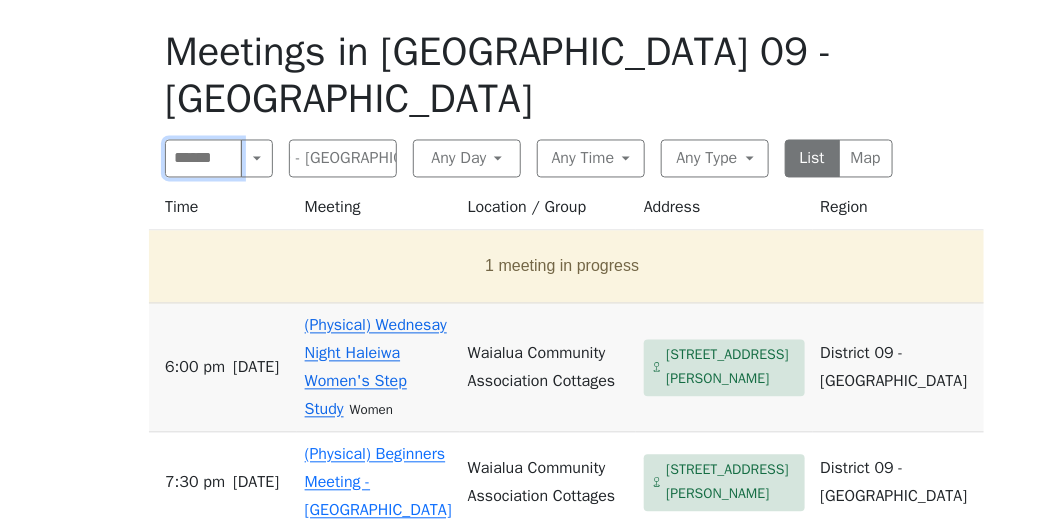 click at bounding box center [203, 159] 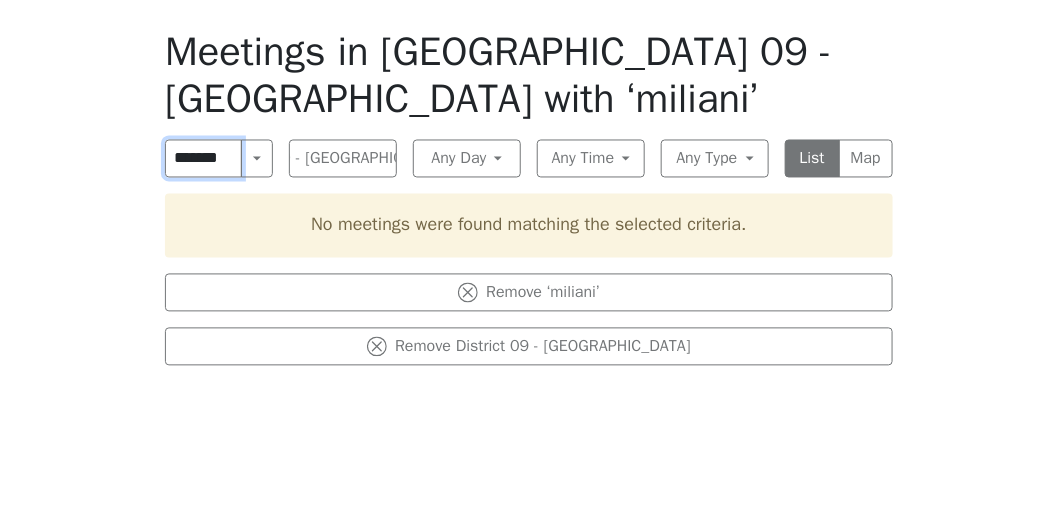 click at bounding box center (0, 0) 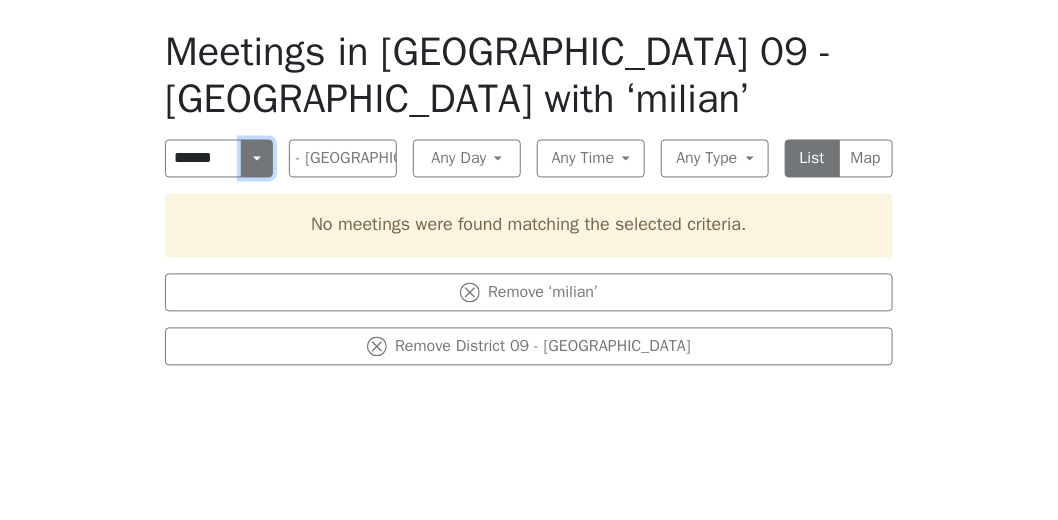 click at bounding box center [257, 159] 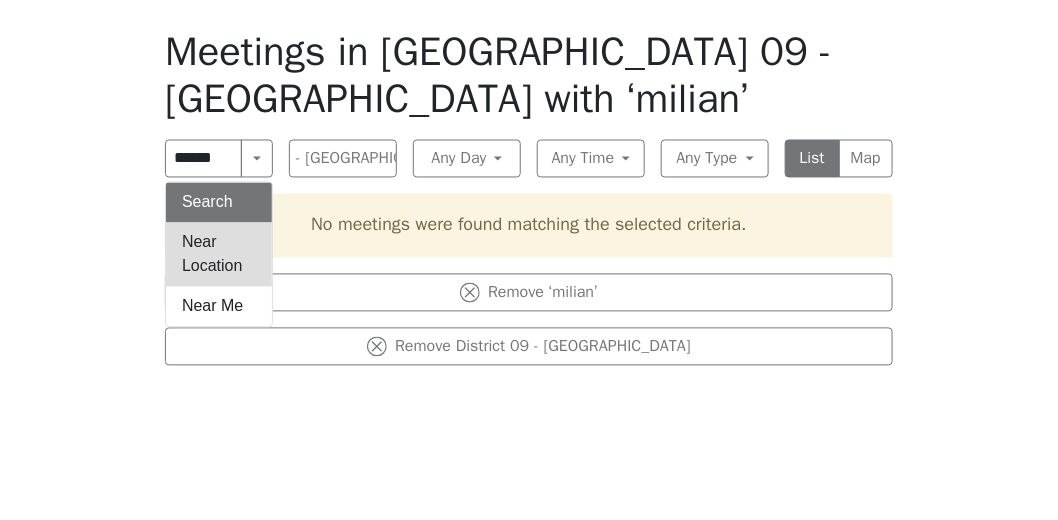 click on "Near Location" at bounding box center [219, 255] 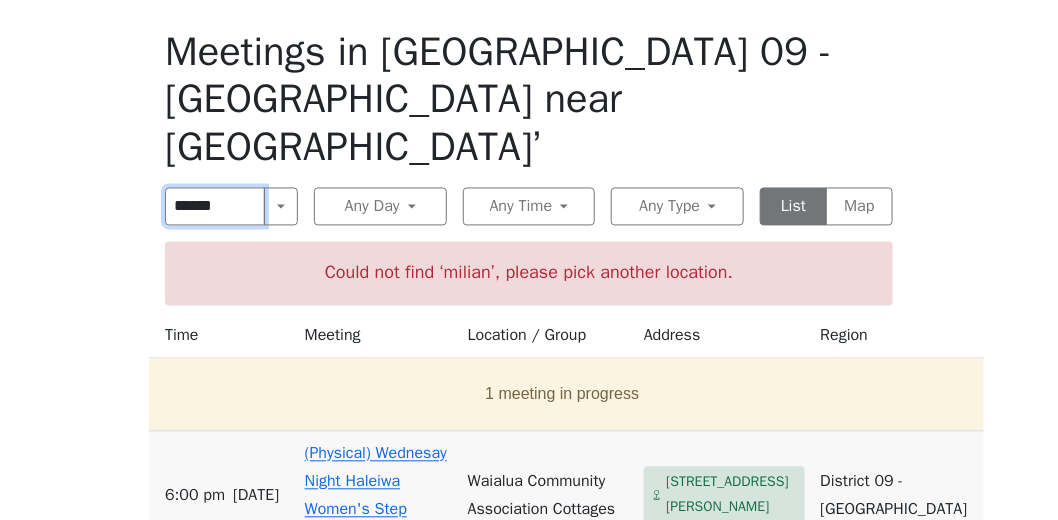 click on "******" at bounding box center [215, 207] 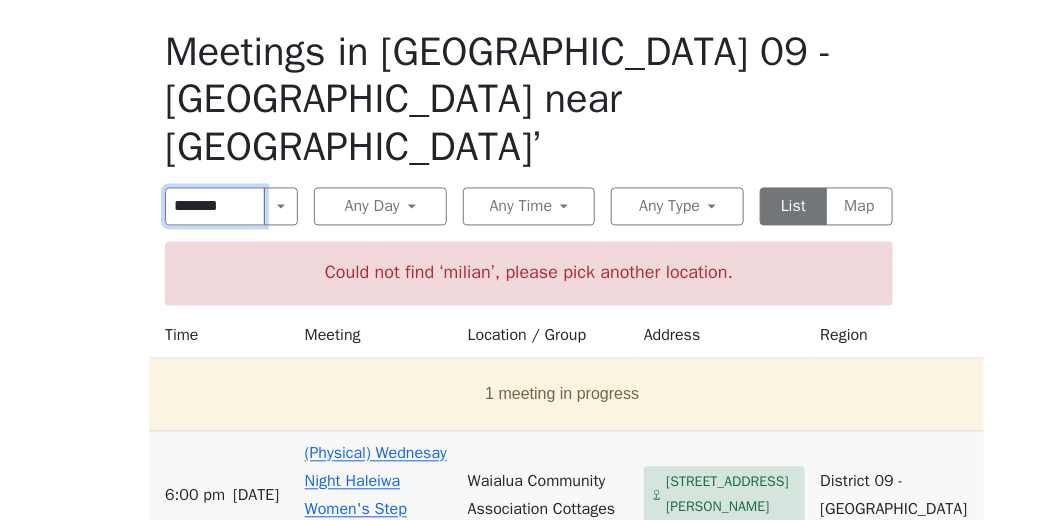 click at bounding box center [0, 0] 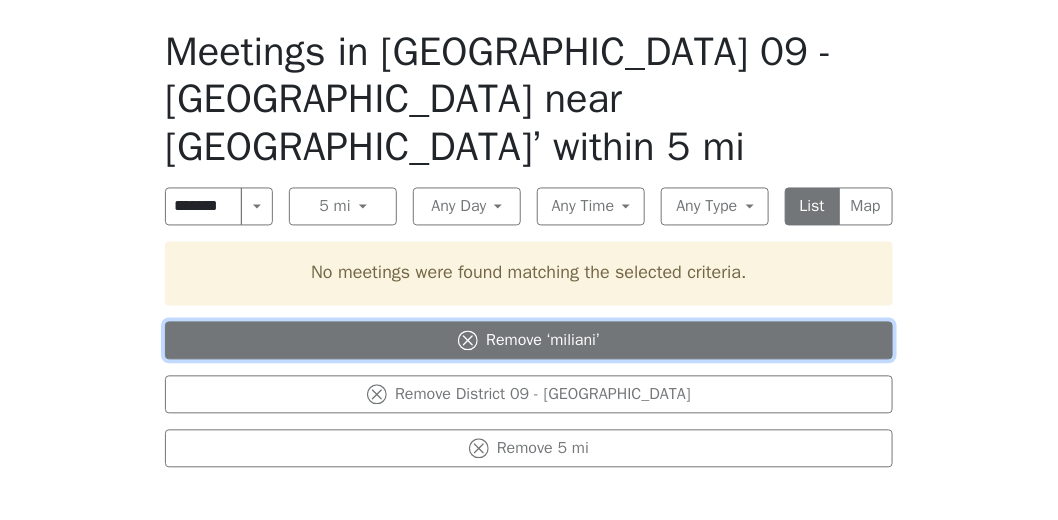 click 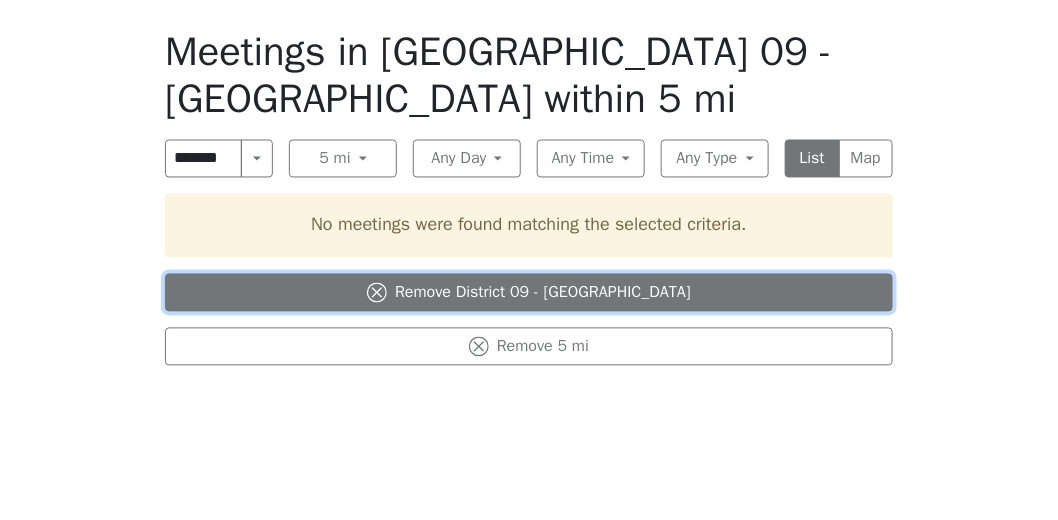 click 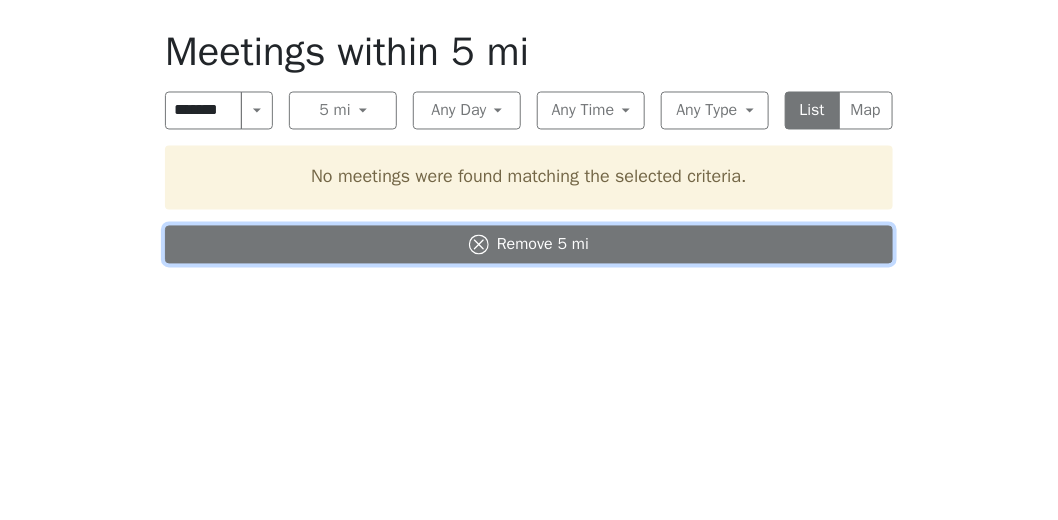 click 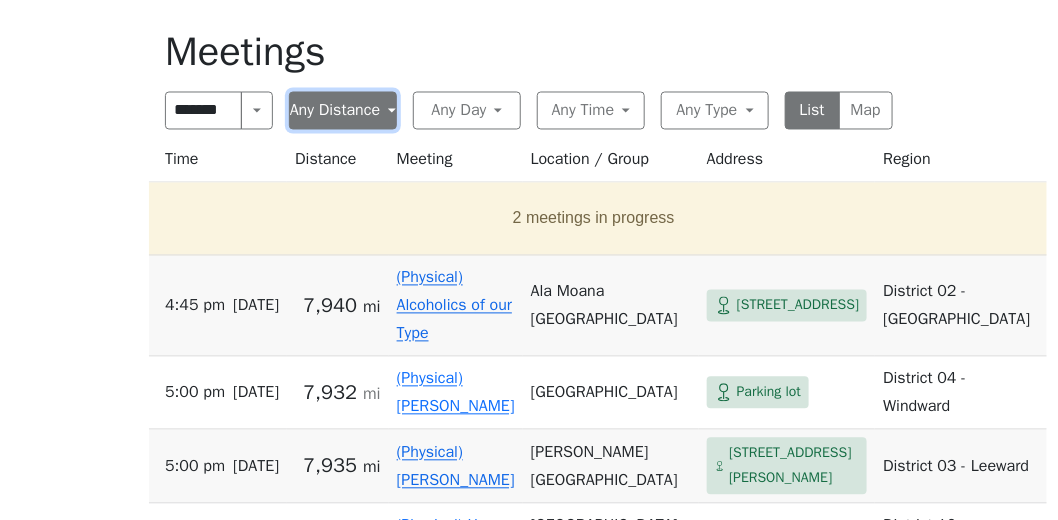 click on "Any Distance" at bounding box center [343, 111] 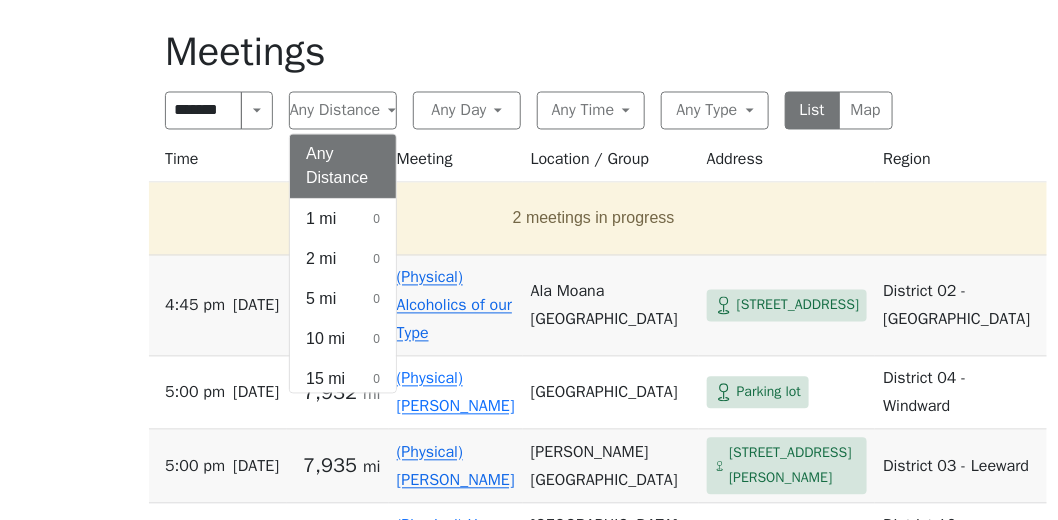 click on "Meetings" at bounding box center (529, 52) 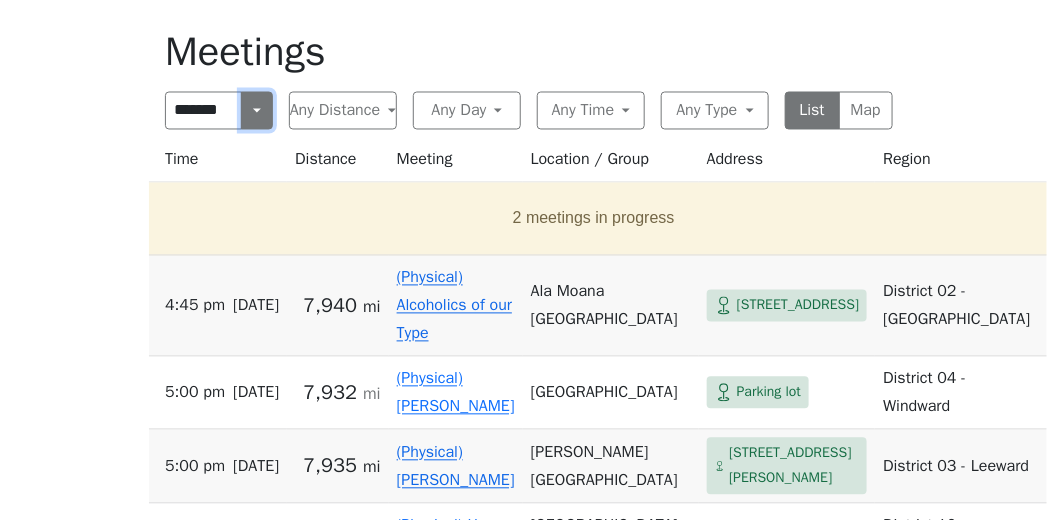 drag, startPoint x: 258, startPoint y: 113, endPoint x: 246, endPoint y: 117, distance: 12.649111 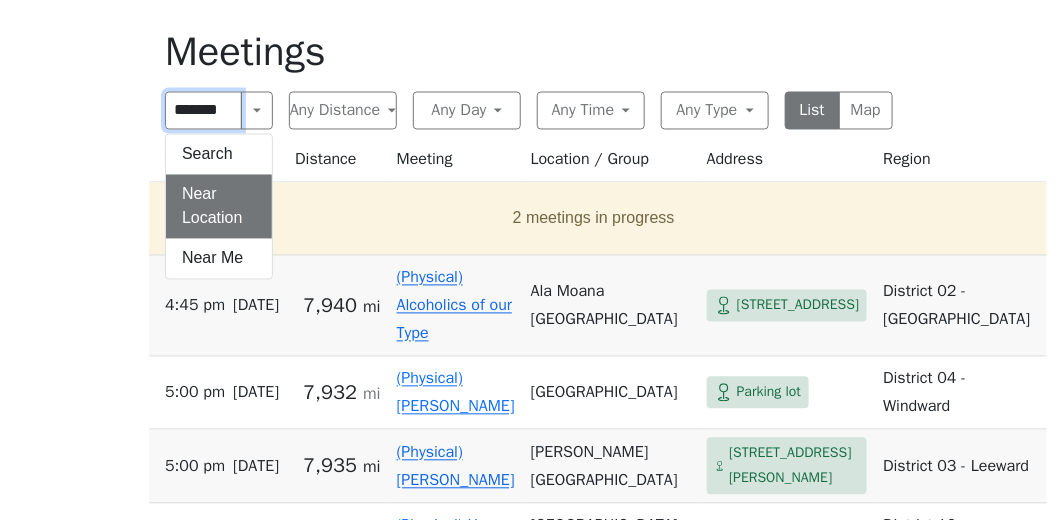 click on "*******" at bounding box center (203, 111) 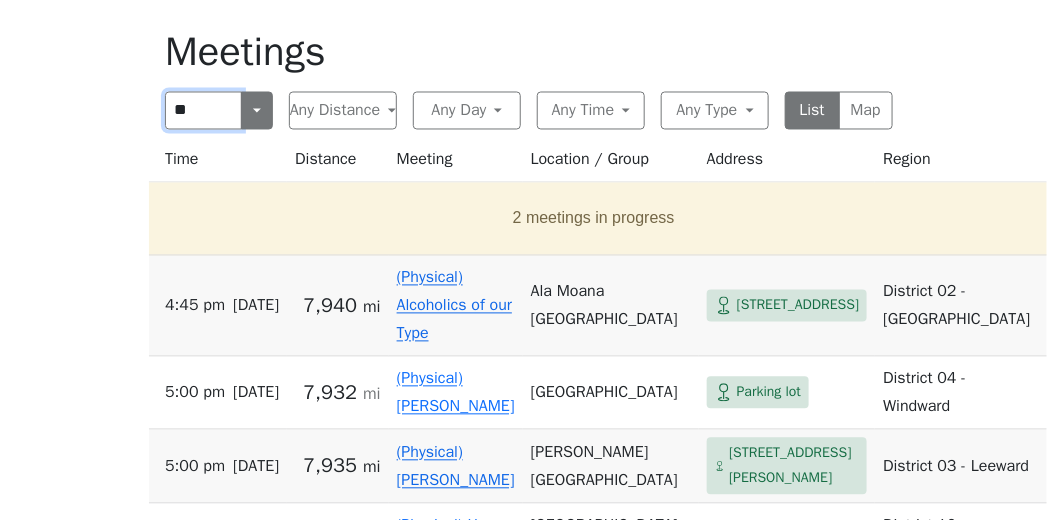 type on "*" 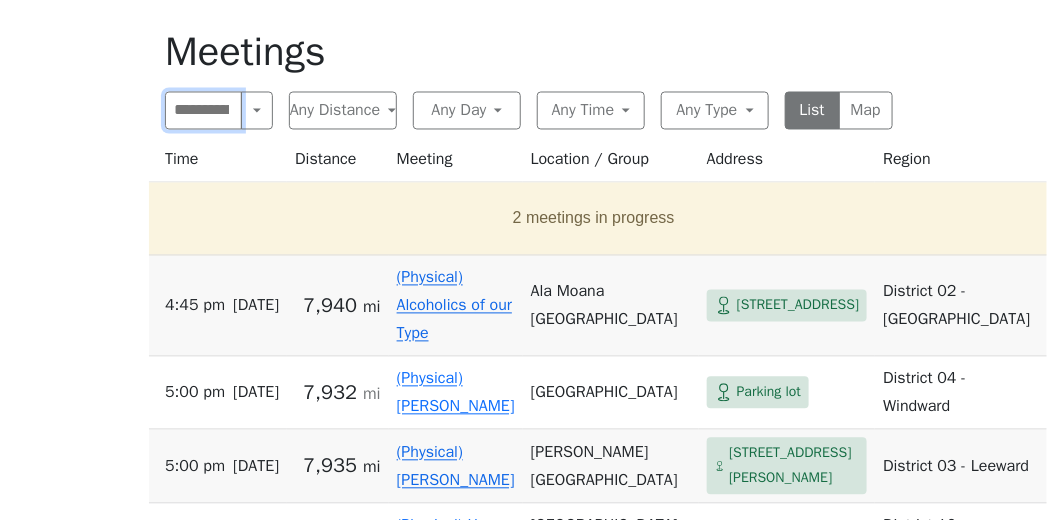 type 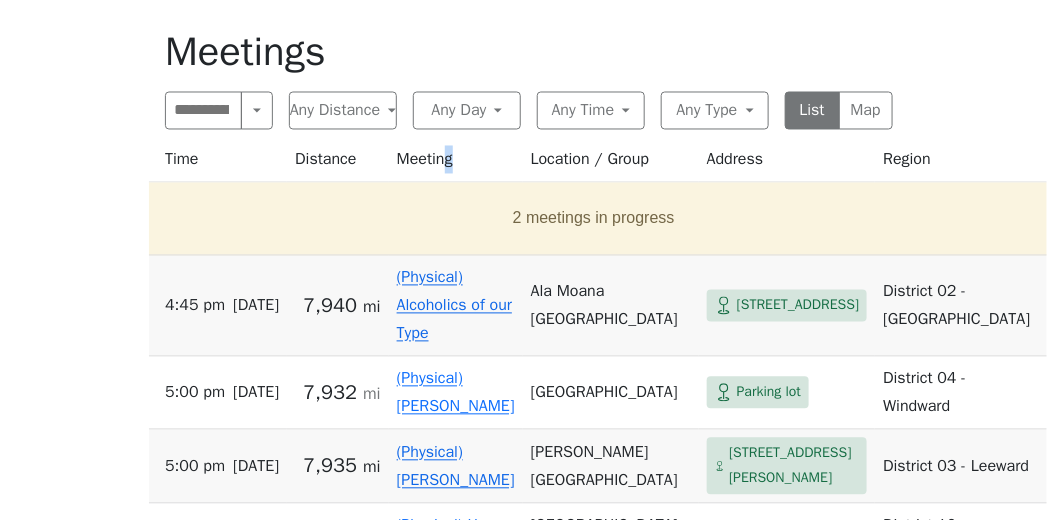 click on "Meeting" at bounding box center [456, 164] 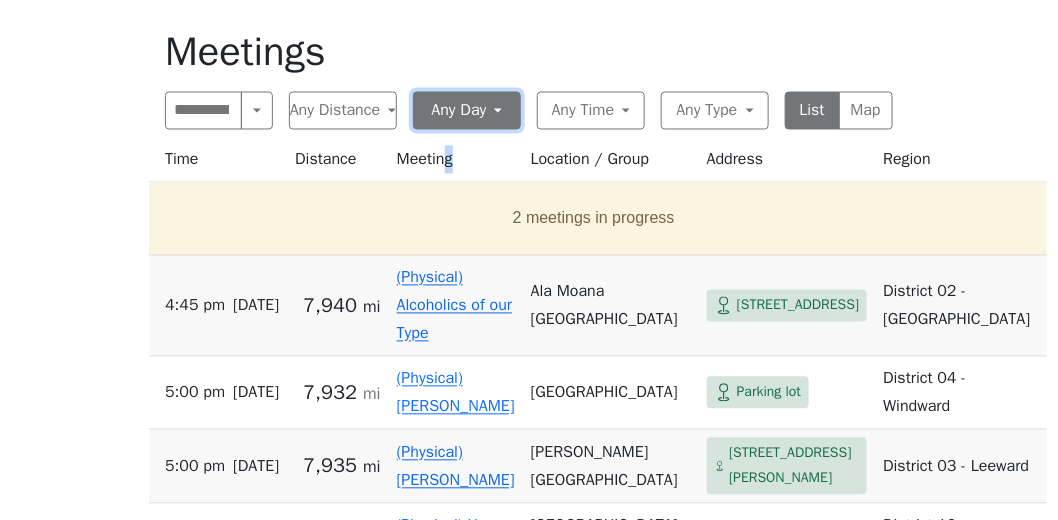 click on "Any Day" at bounding box center [467, 111] 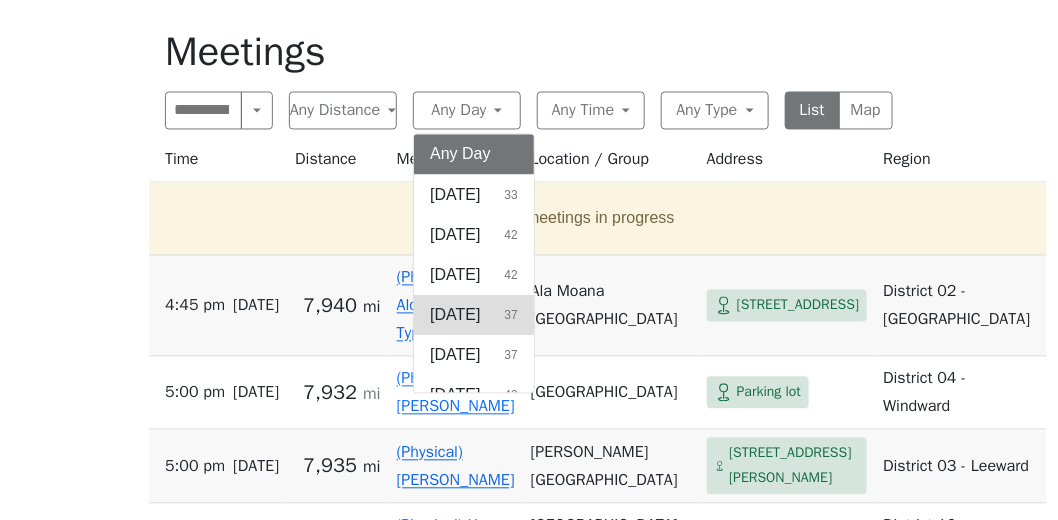 click on "Wednesday" at bounding box center (455, 316) 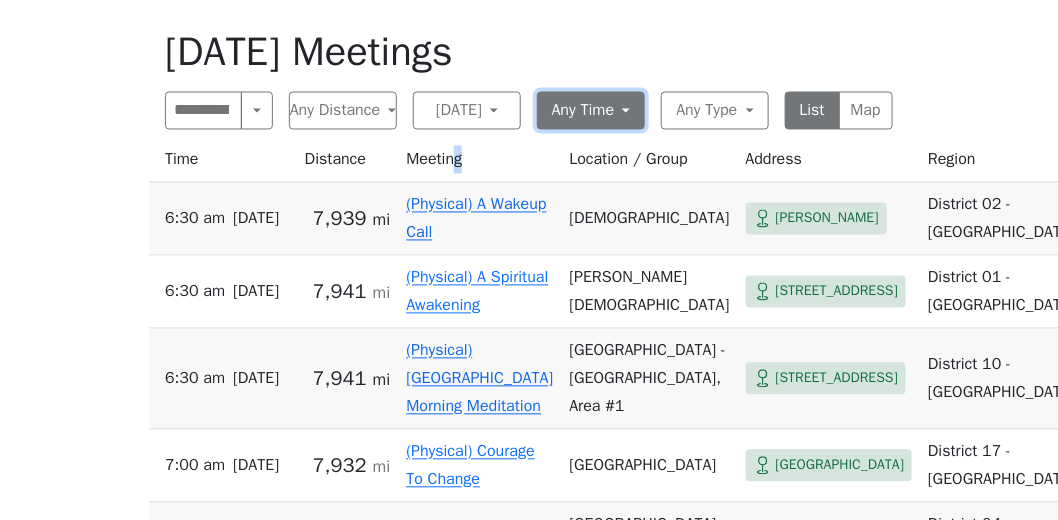 click on "Any Time" at bounding box center [591, 111] 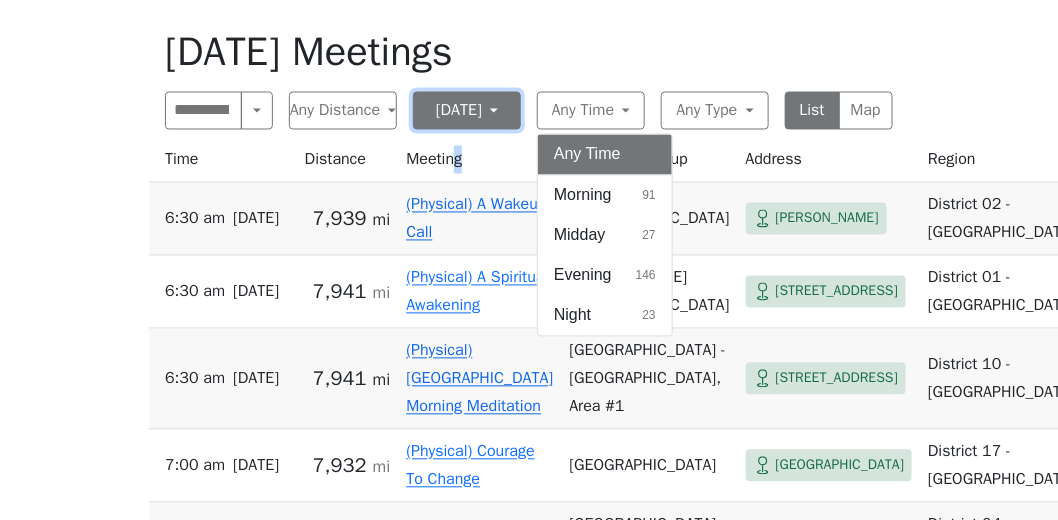 click on "Wednesday" at bounding box center (467, 111) 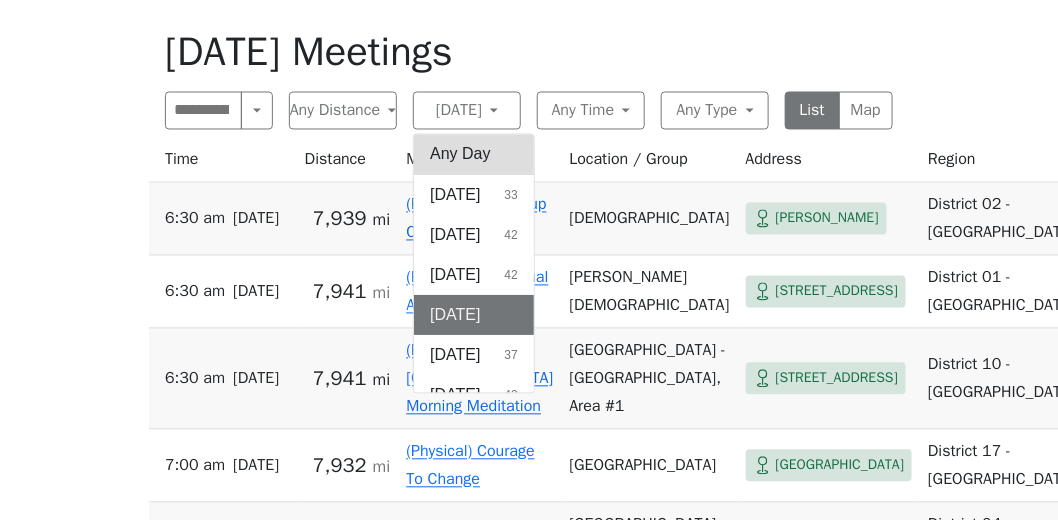 click on "Any Day" at bounding box center (474, 155) 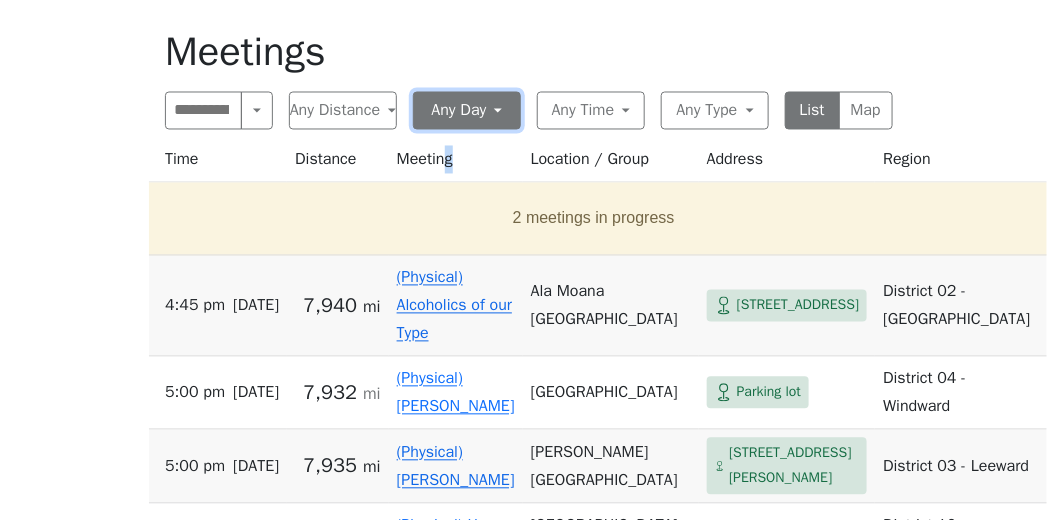 click on "Any Day" at bounding box center [467, 111] 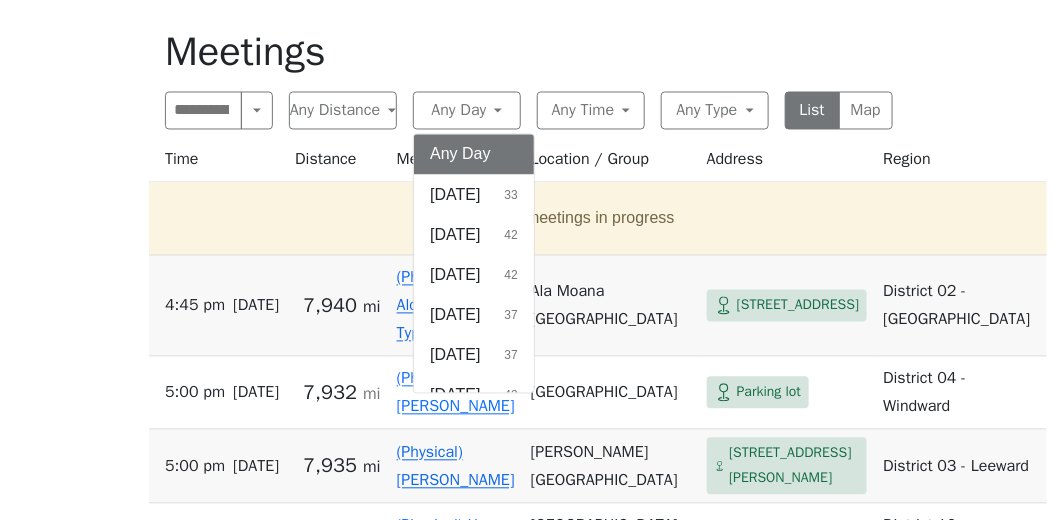 click on "Wednesday" at bounding box center [455, 316] 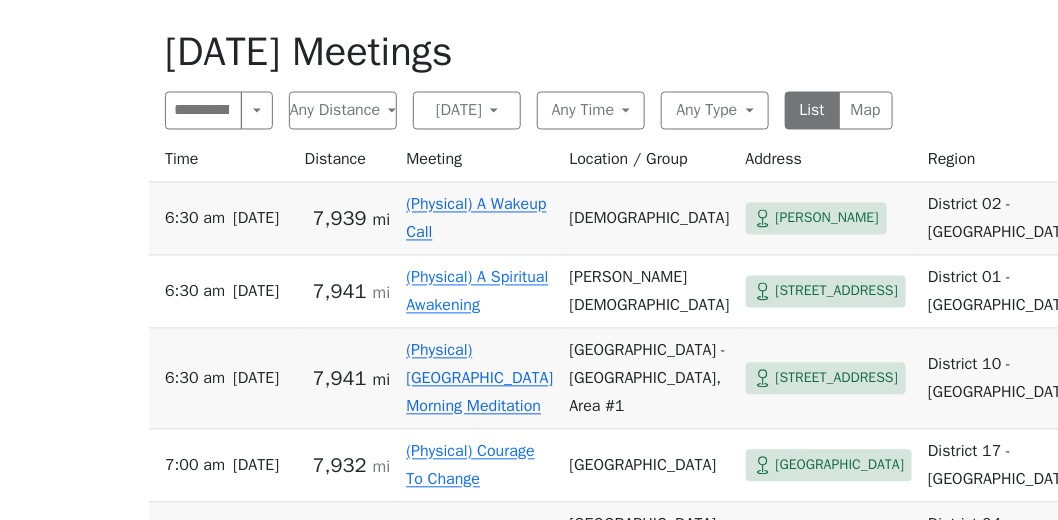 click on "Distance" at bounding box center [348, 164] 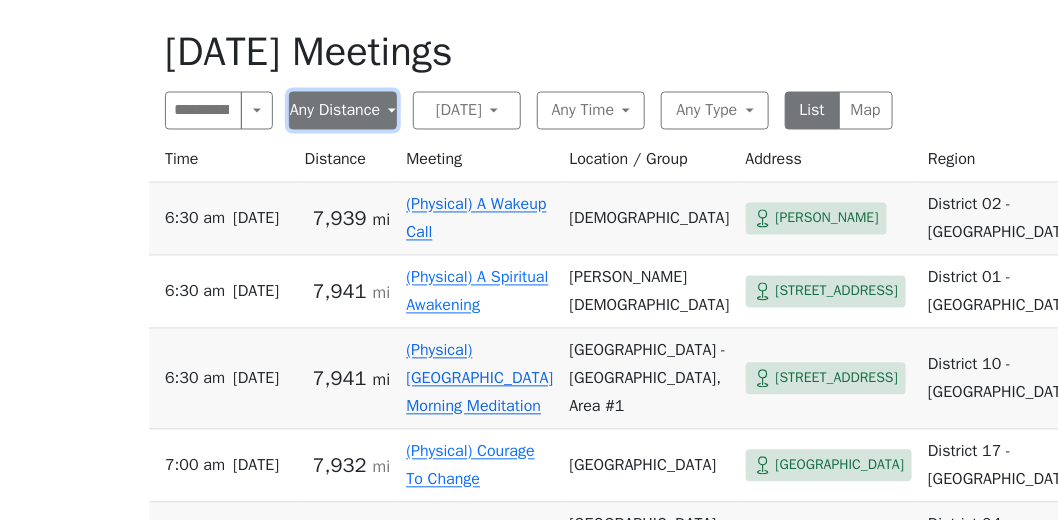 click on "Any Distance" at bounding box center [343, 111] 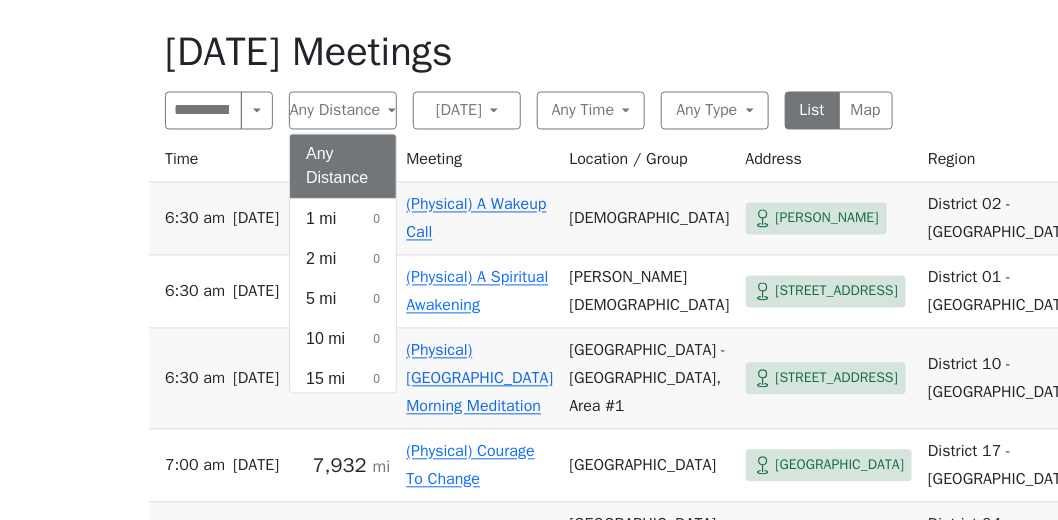 click on "Any Distance" at bounding box center [343, 167] 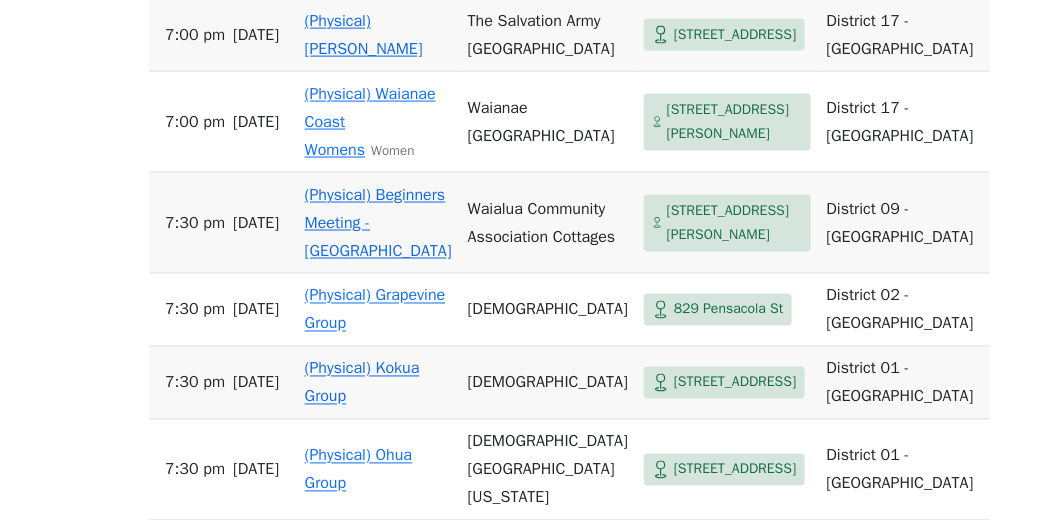 scroll, scrollTop: 2768, scrollLeft: 0, axis: vertical 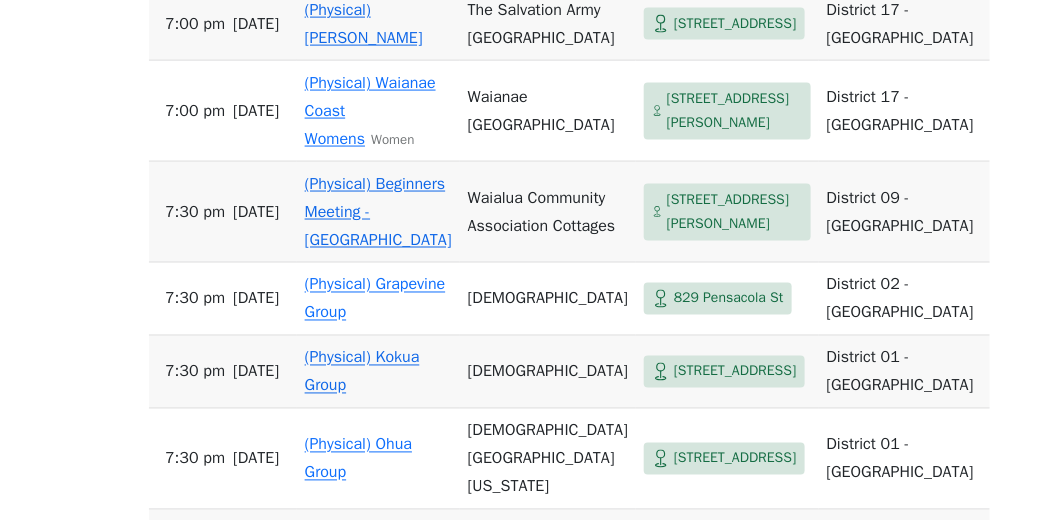 click on "(Physical) Hui Kokua" at bounding box center [364, 24] 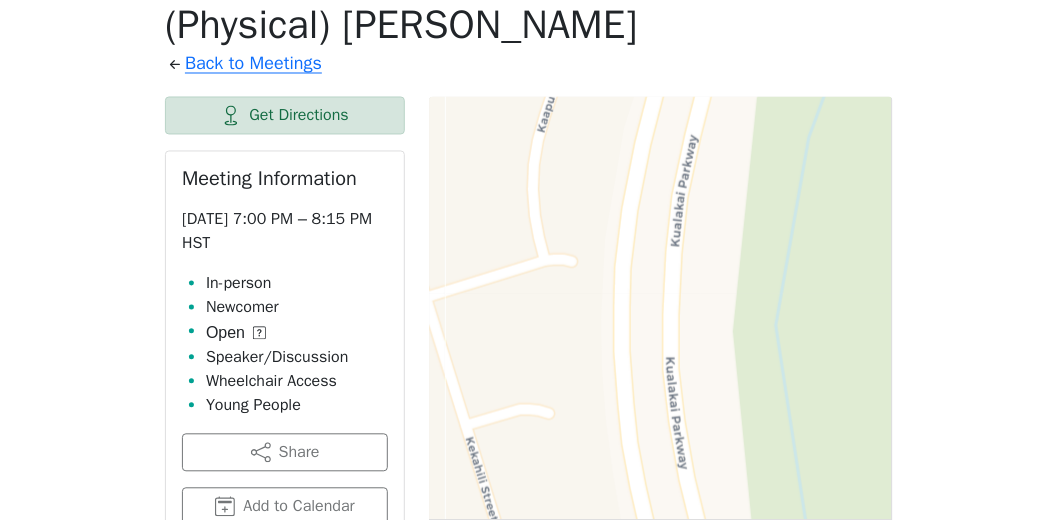 scroll, scrollTop: 933, scrollLeft: 0, axis: vertical 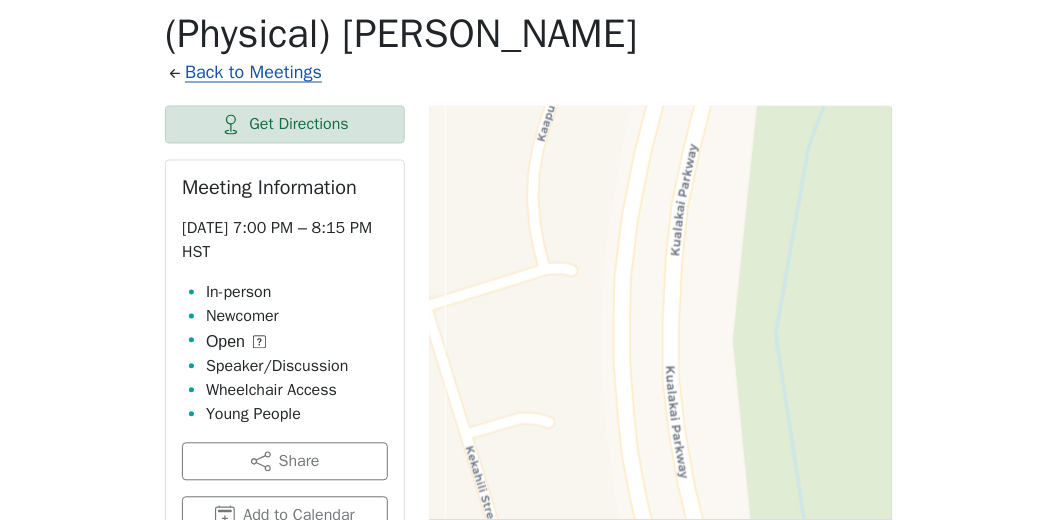 click on "Back to Meetings" at bounding box center [253, 74] 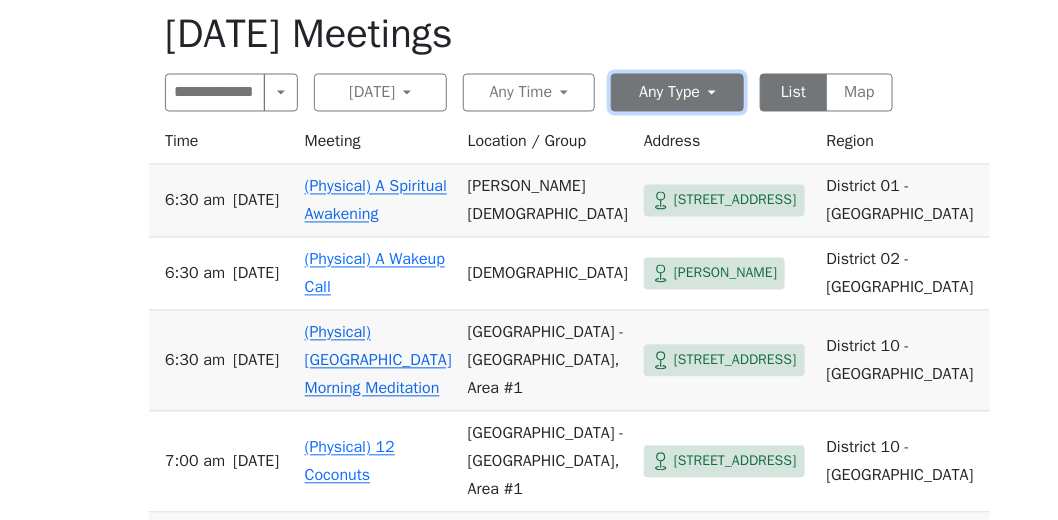 click on "Any Type" at bounding box center [677, 93] 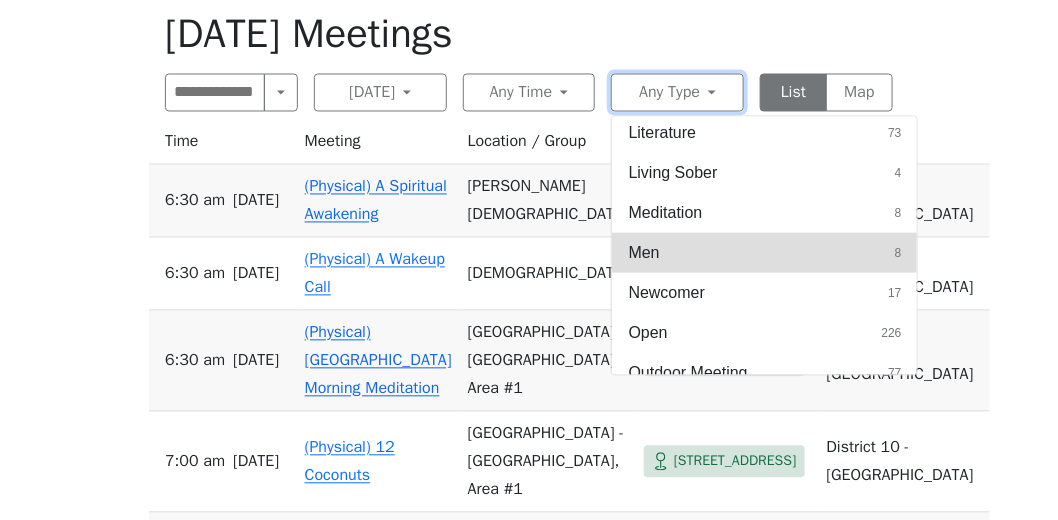 scroll, scrollTop: 982, scrollLeft: 0, axis: vertical 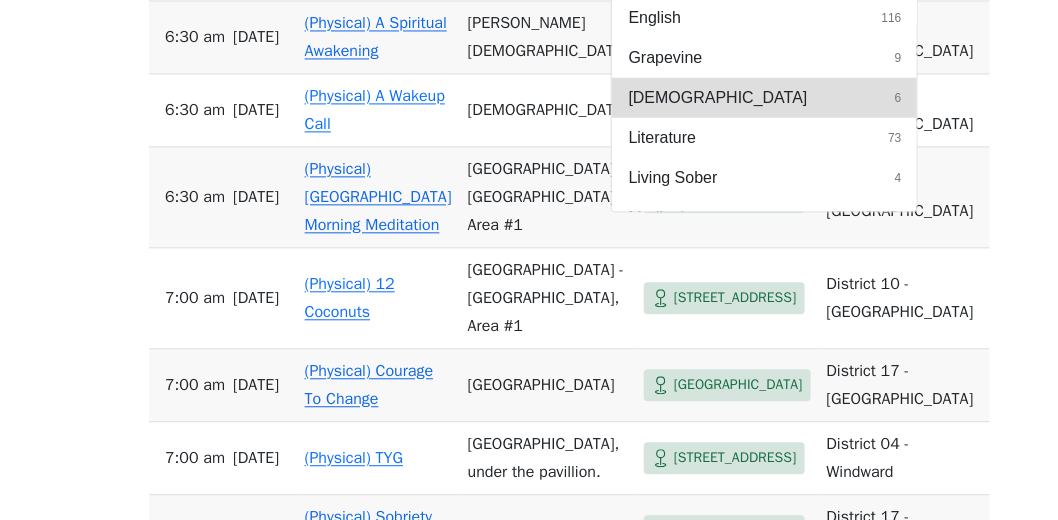 click on "LGBTQ 6" at bounding box center (764, 97) 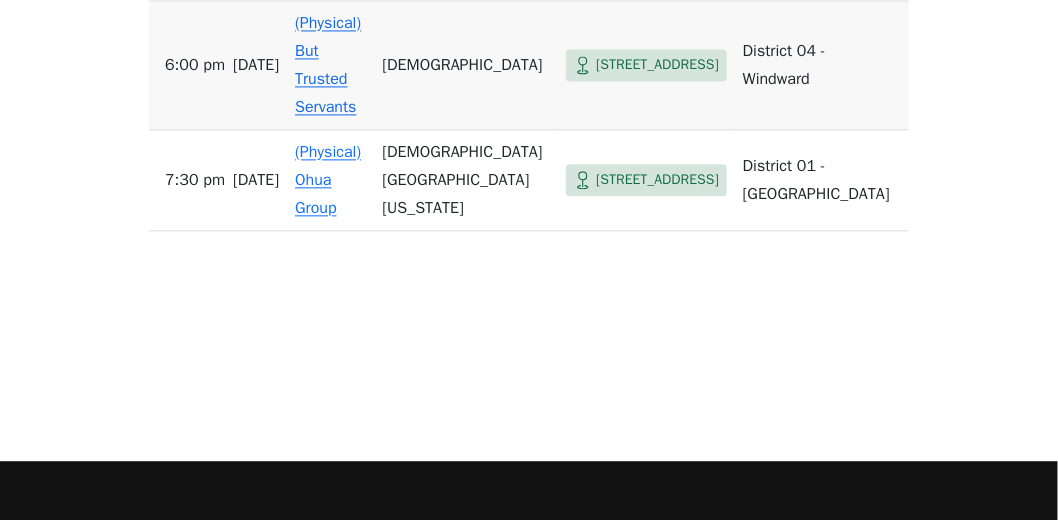 click on "(Physical) But Trusted Servants" at bounding box center [328, 65] 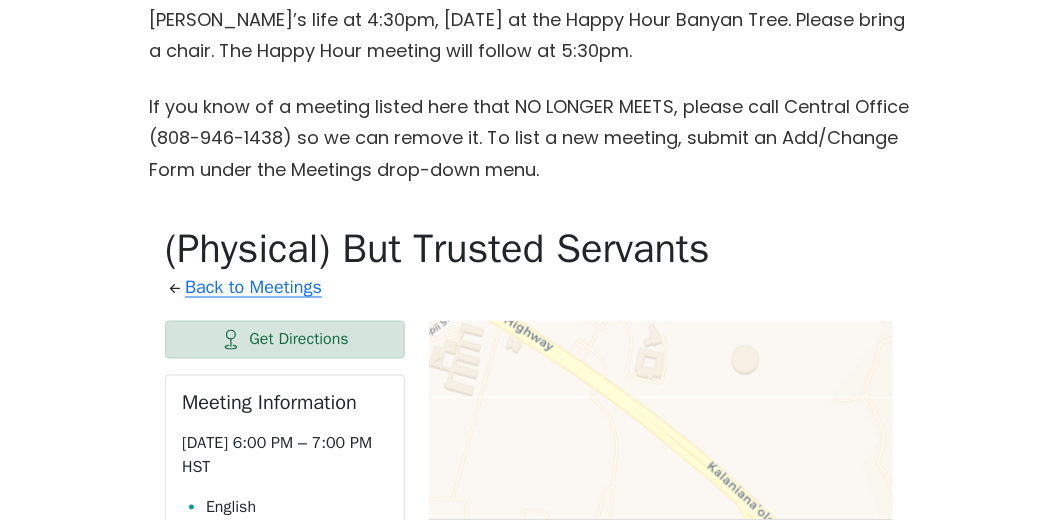 scroll, scrollTop: 694, scrollLeft: 0, axis: vertical 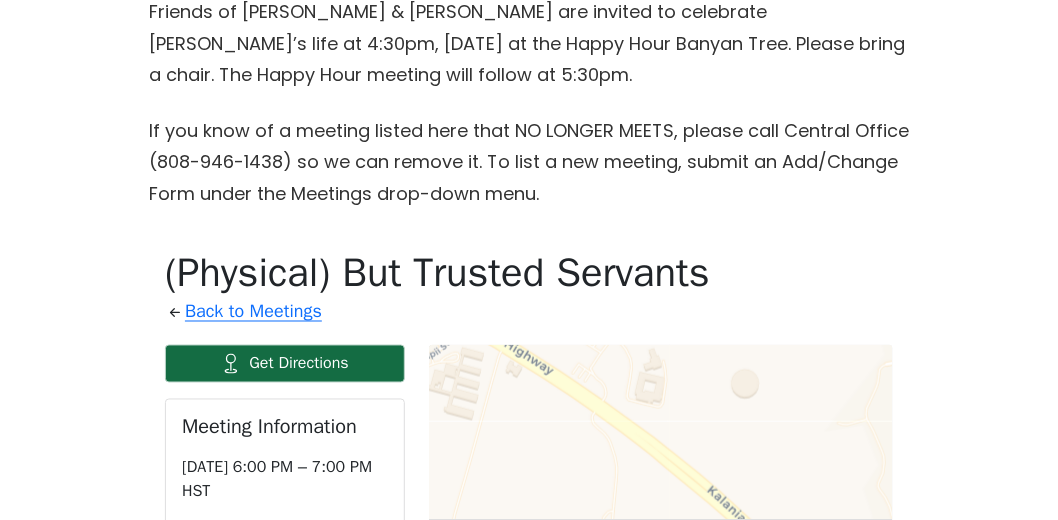 click on "Back to Meetings" at bounding box center [253, 313] 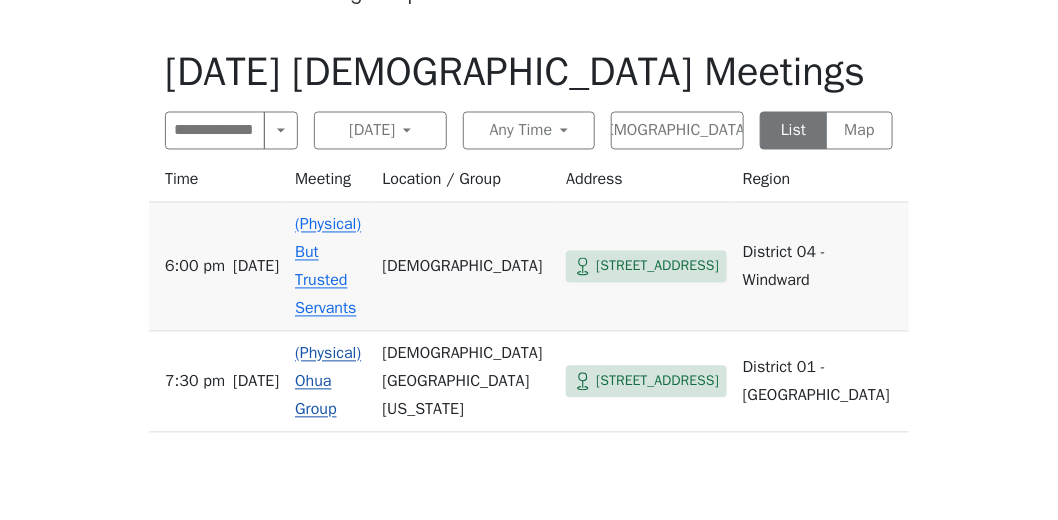 scroll, scrollTop: 924, scrollLeft: 0, axis: vertical 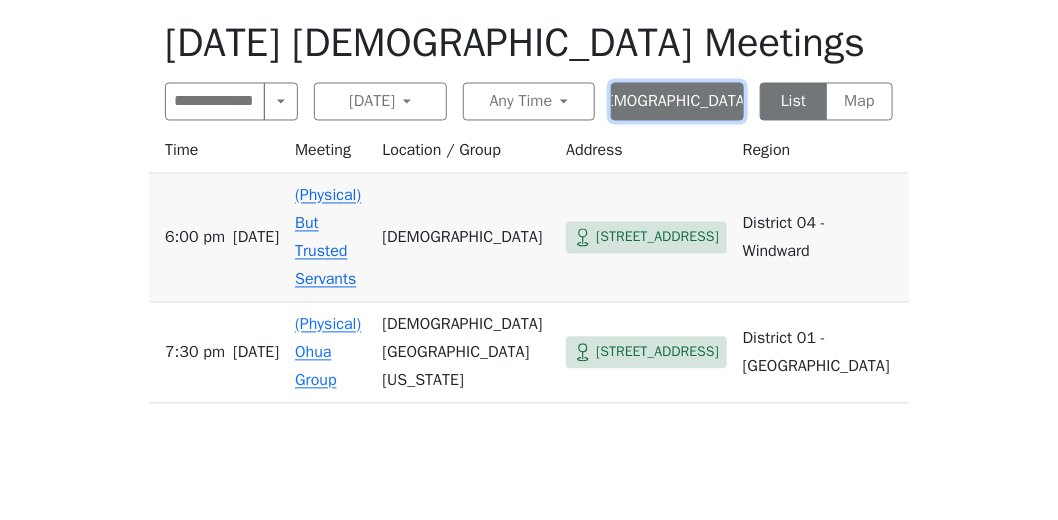 click on "LGBTQ" at bounding box center (677, 102) 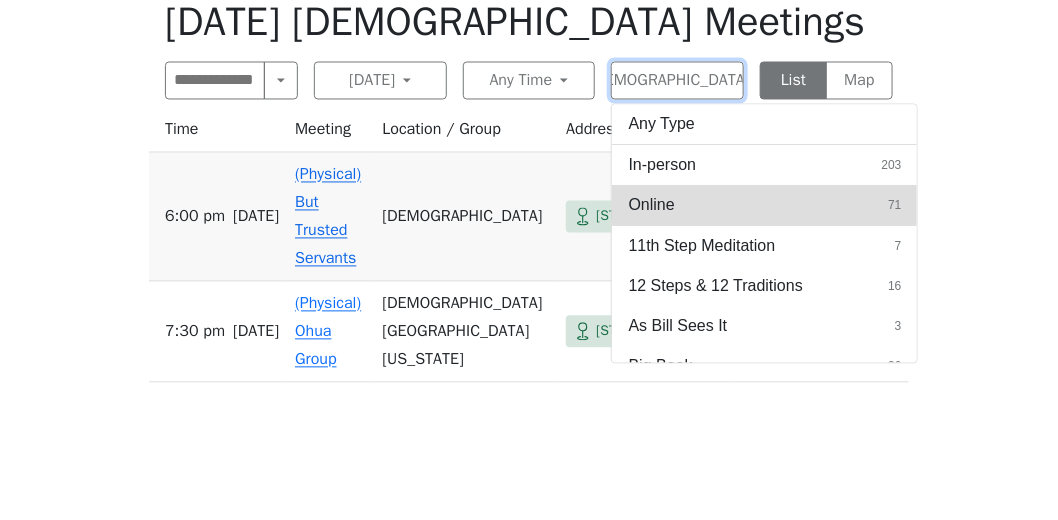 scroll, scrollTop: 949, scrollLeft: 0, axis: vertical 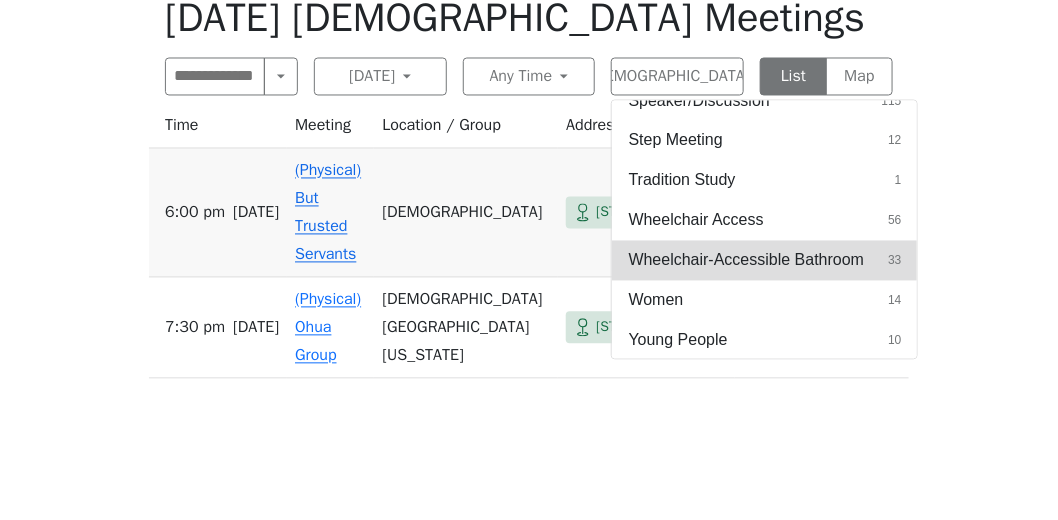 click on "Wheelchair-Accessible Bathroom" at bounding box center [746, 261] 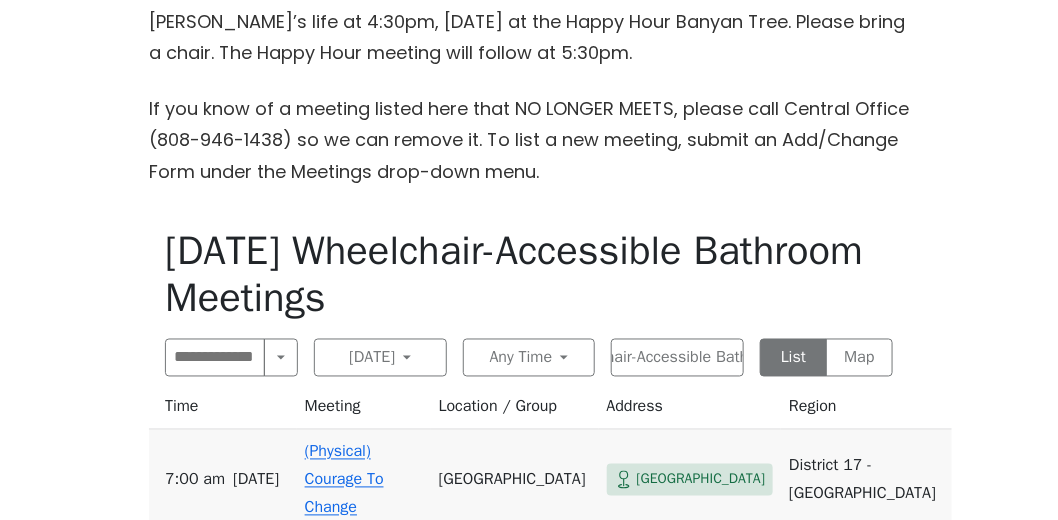 scroll, scrollTop: 714, scrollLeft: 0, axis: vertical 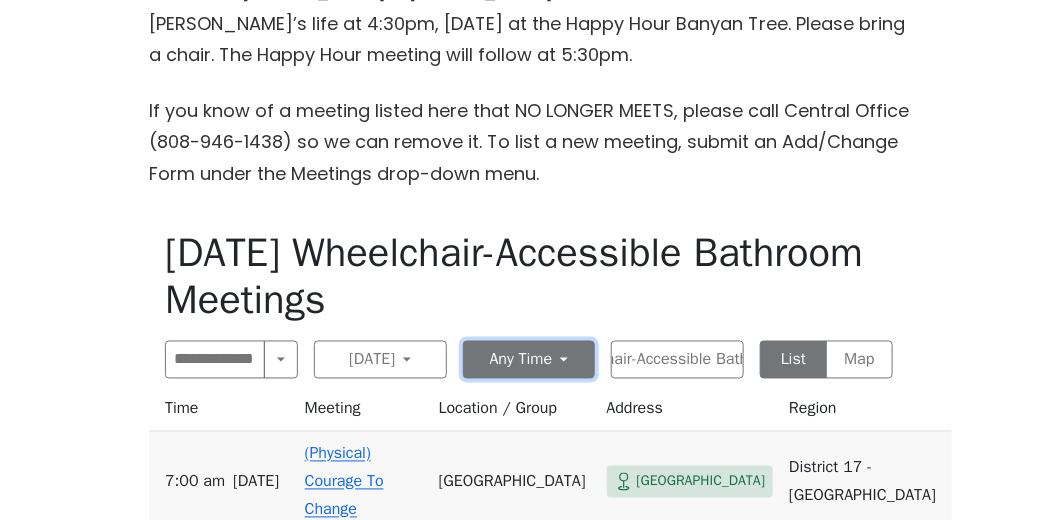 click on "Any Time" at bounding box center (529, 360) 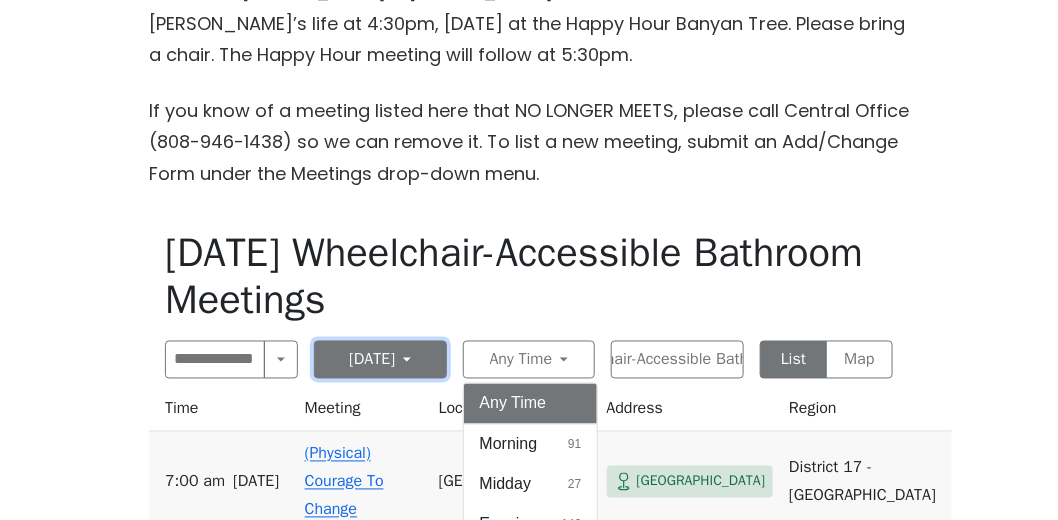 click on "Wednesday" at bounding box center (380, 360) 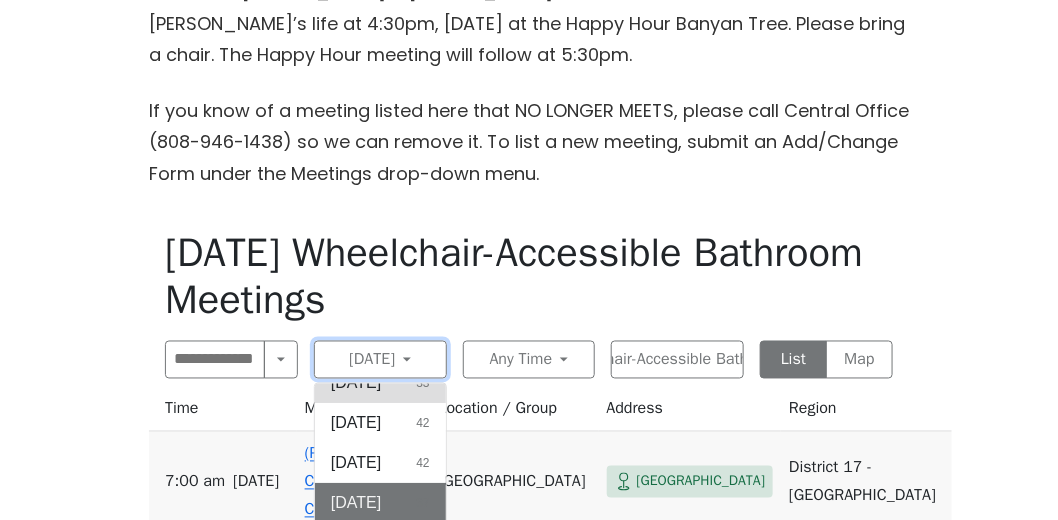 scroll, scrollTop: 61, scrollLeft: 0, axis: vertical 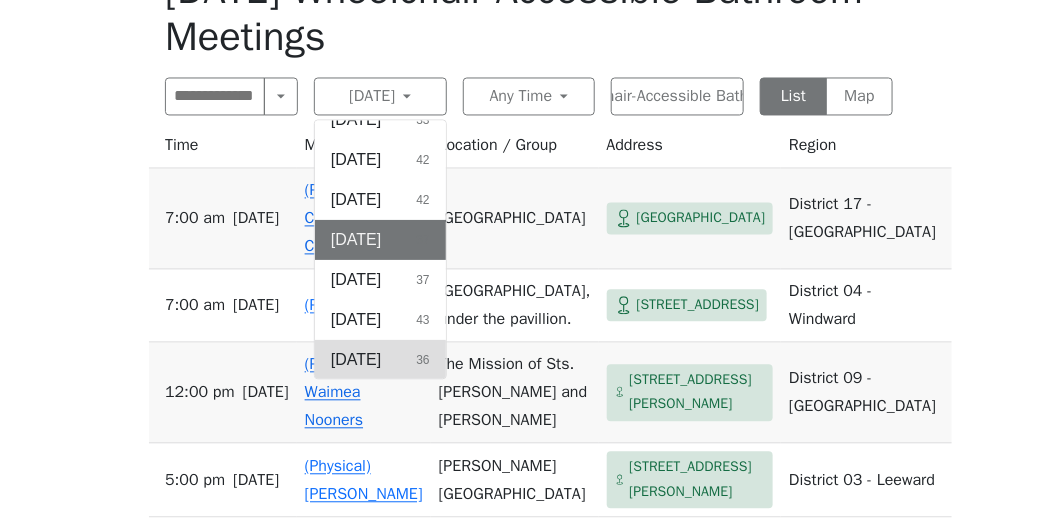 click on "Saturday" at bounding box center [356, 361] 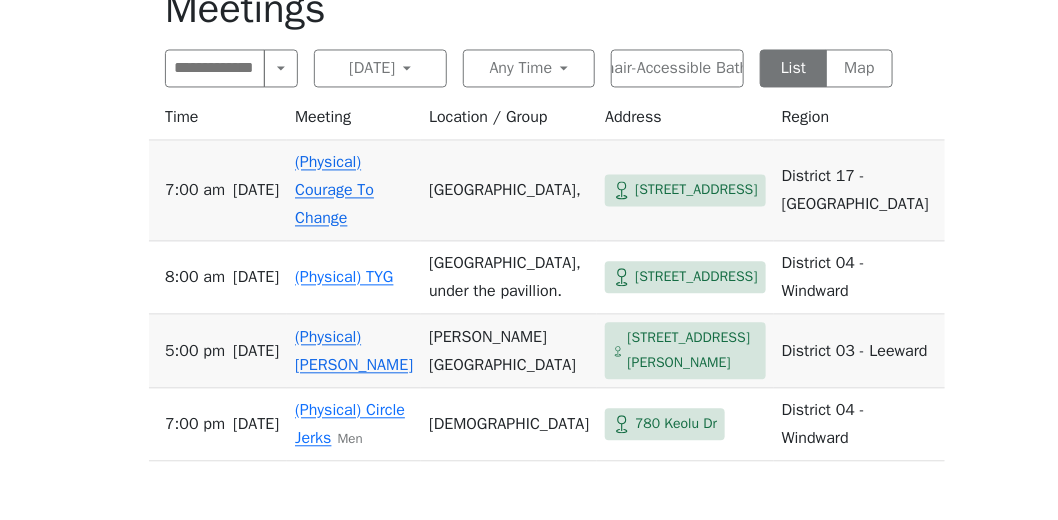 scroll, scrollTop: 989, scrollLeft: 0, axis: vertical 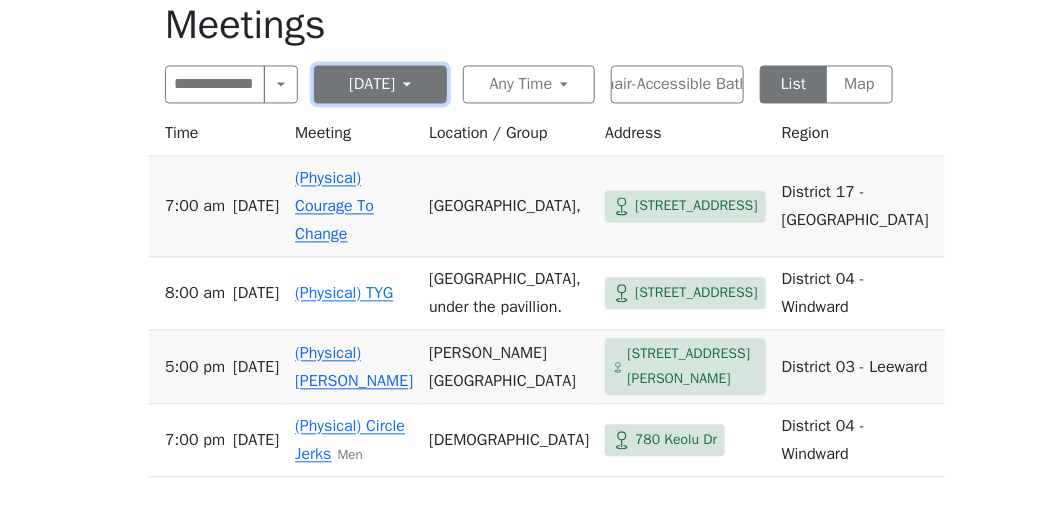 click on "Saturday" at bounding box center (380, 85) 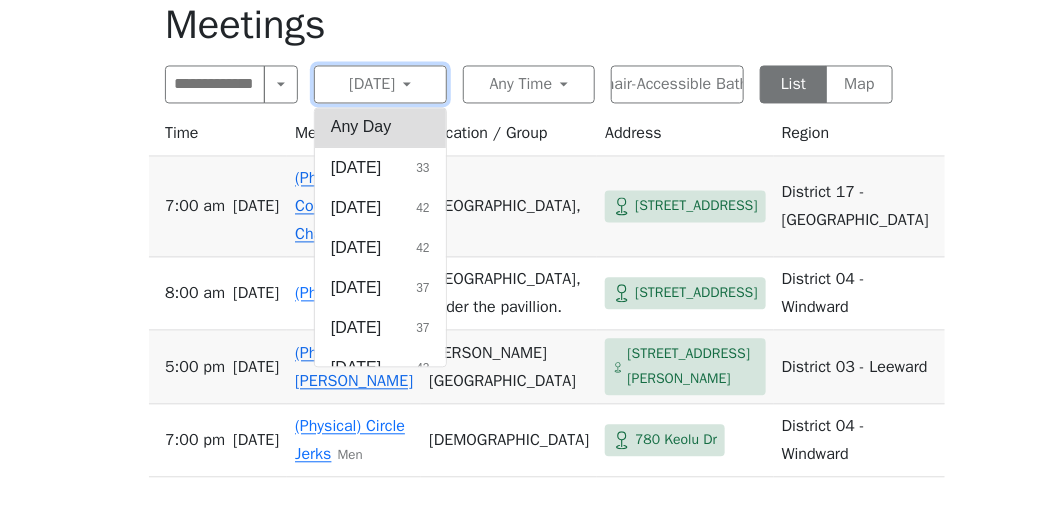 scroll, scrollTop: 0, scrollLeft: 0, axis: both 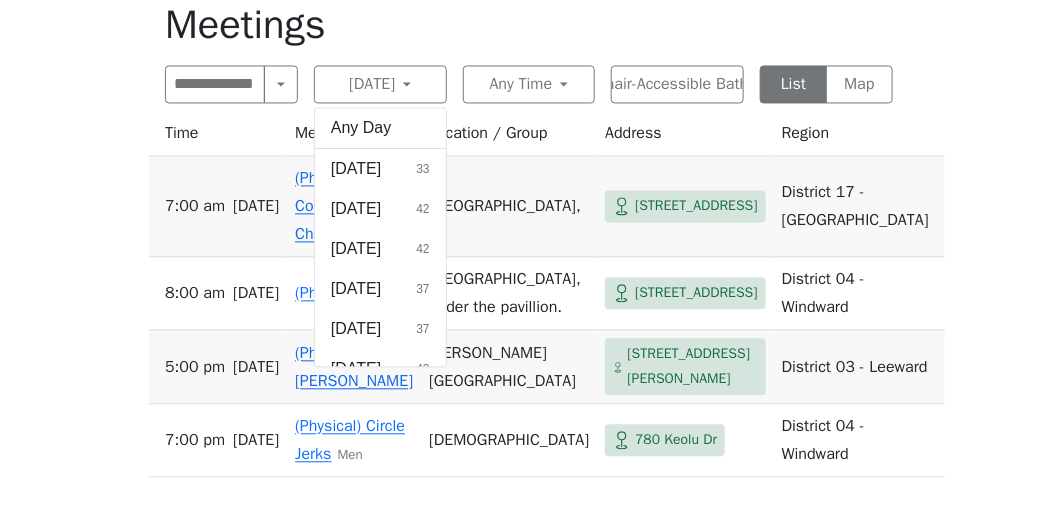 click on "Any Day" at bounding box center (380, 129) 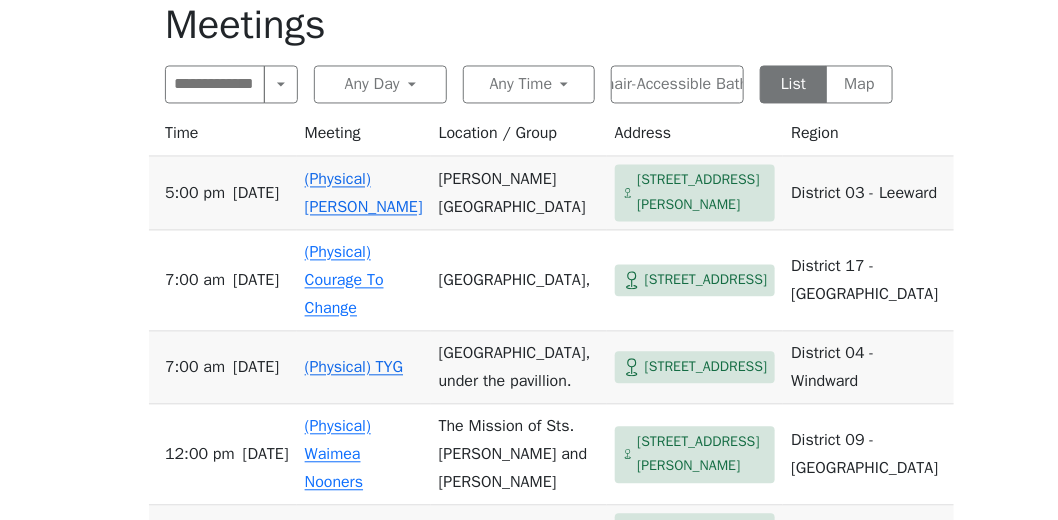 scroll, scrollTop: 1005, scrollLeft: 0, axis: vertical 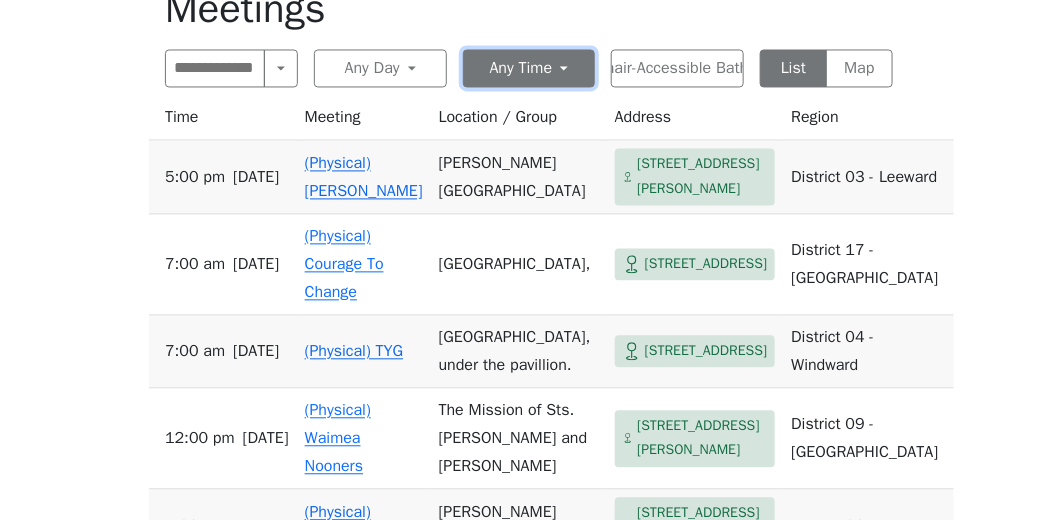 click on "Any Time" at bounding box center [529, 69] 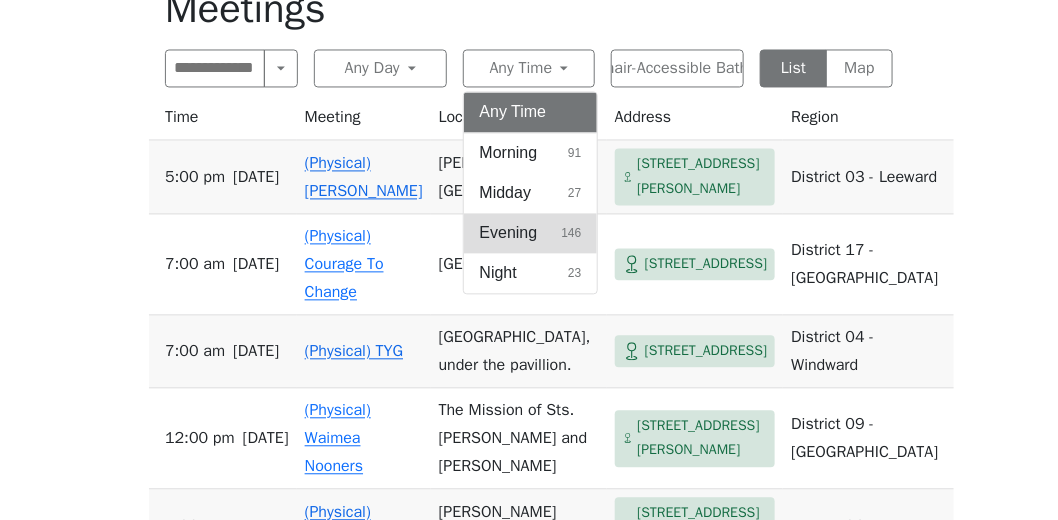 click on "Evening 146" at bounding box center [531, 234] 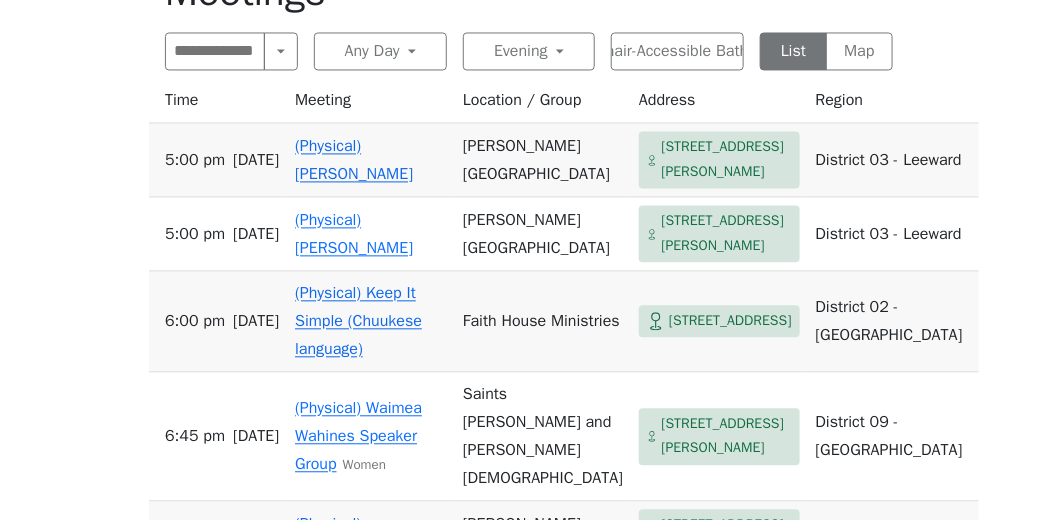 scroll, scrollTop: 1007, scrollLeft: 0, axis: vertical 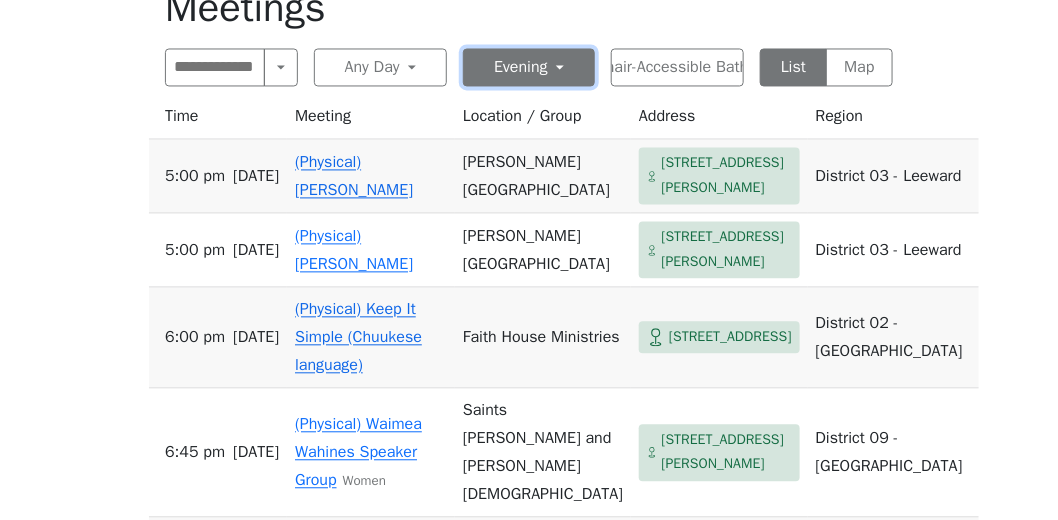 click on "Evening" at bounding box center (529, 67) 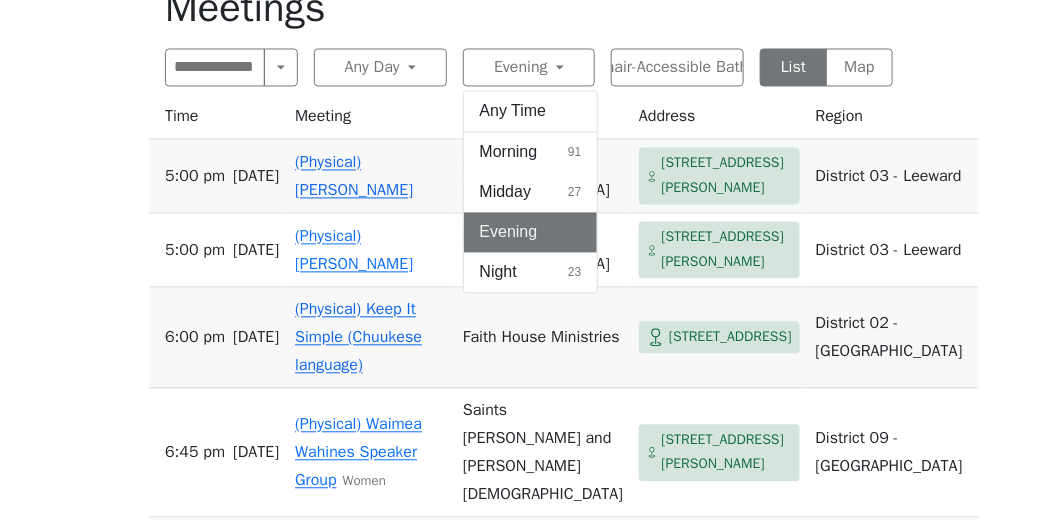 click on "Night 23" at bounding box center (531, 272) 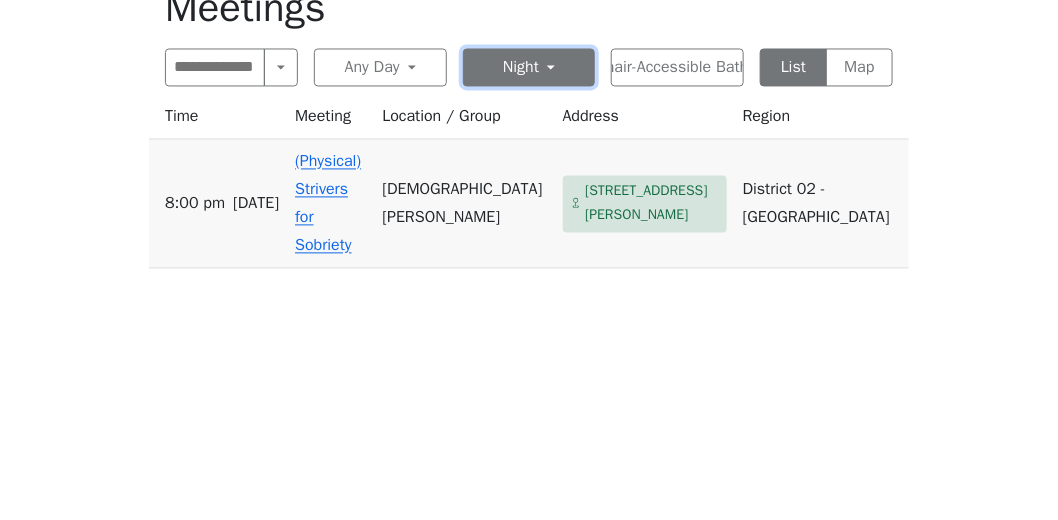 click on "Night" at bounding box center [529, 67] 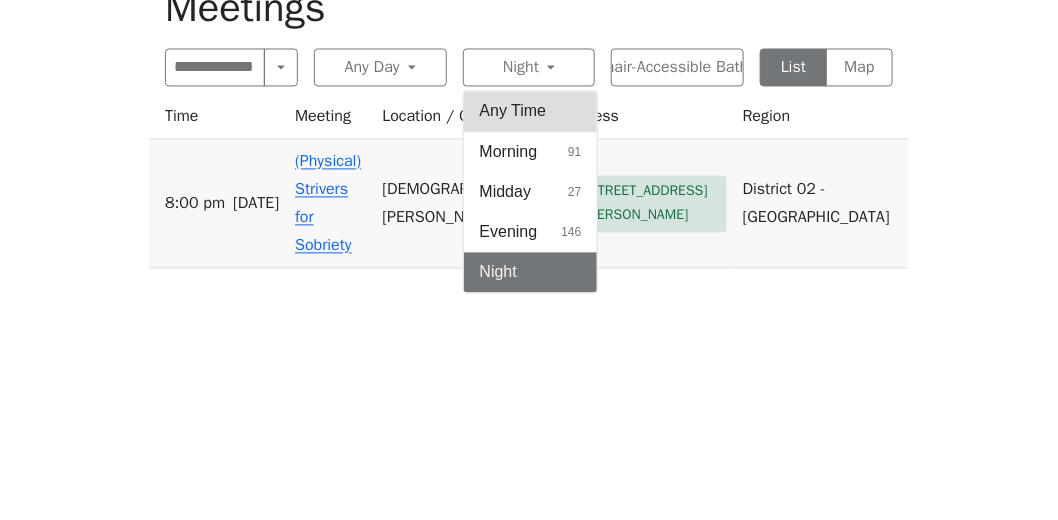 click on "Any Time" at bounding box center (531, 111) 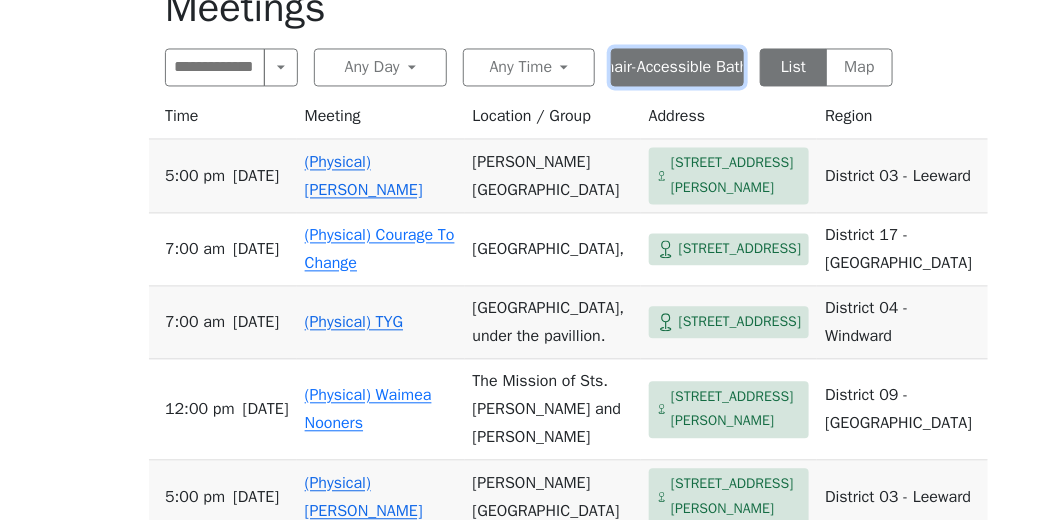 click on "Wheelchair-Accessible Bathroom" at bounding box center [677, 67] 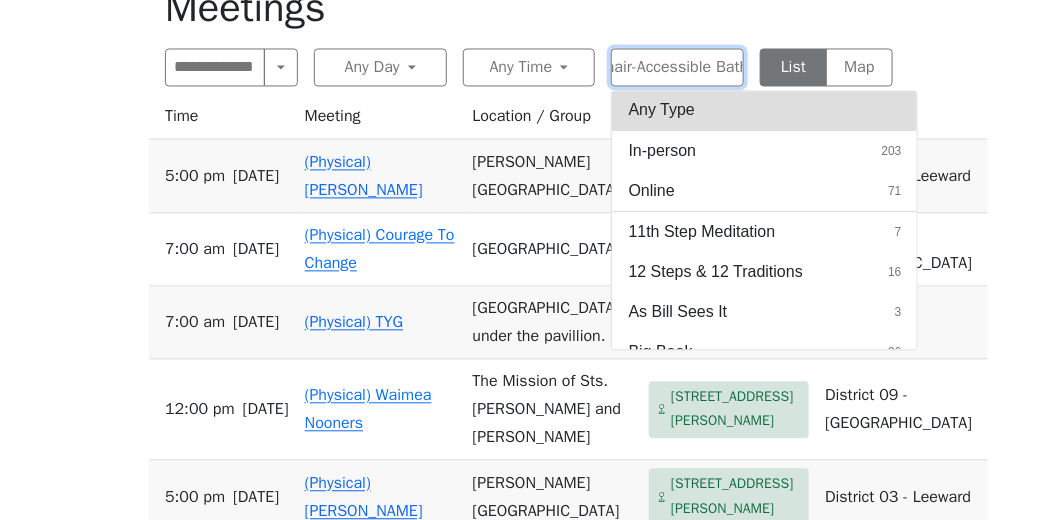 scroll, scrollTop: 0, scrollLeft: 0, axis: both 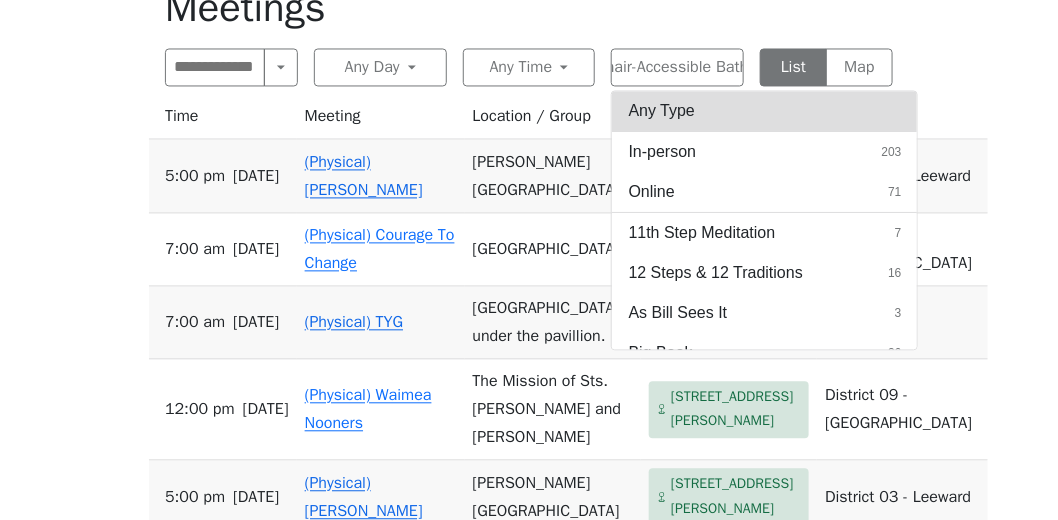 click on "Any Type" at bounding box center (764, 111) 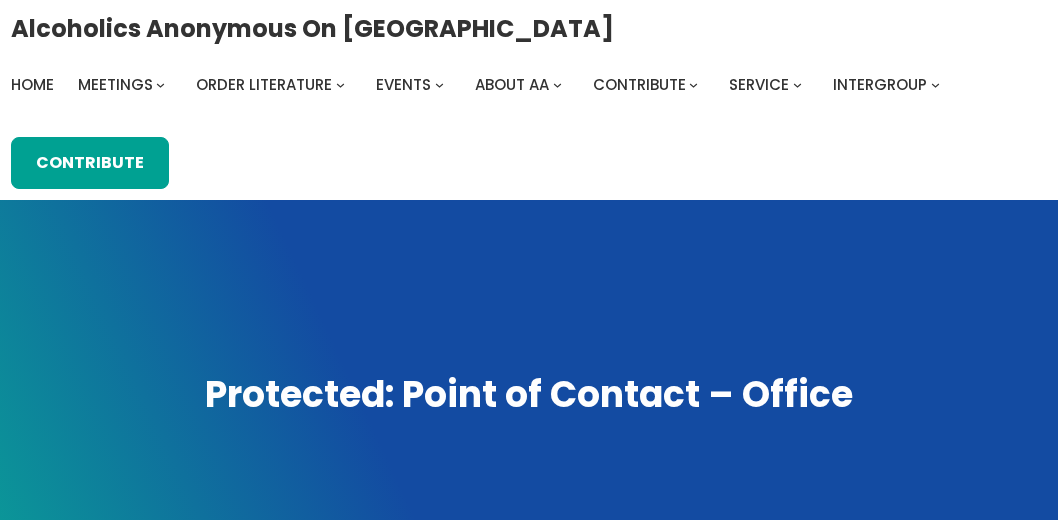 scroll, scrollTop: 0, scrollLeft: 0, axis: both 